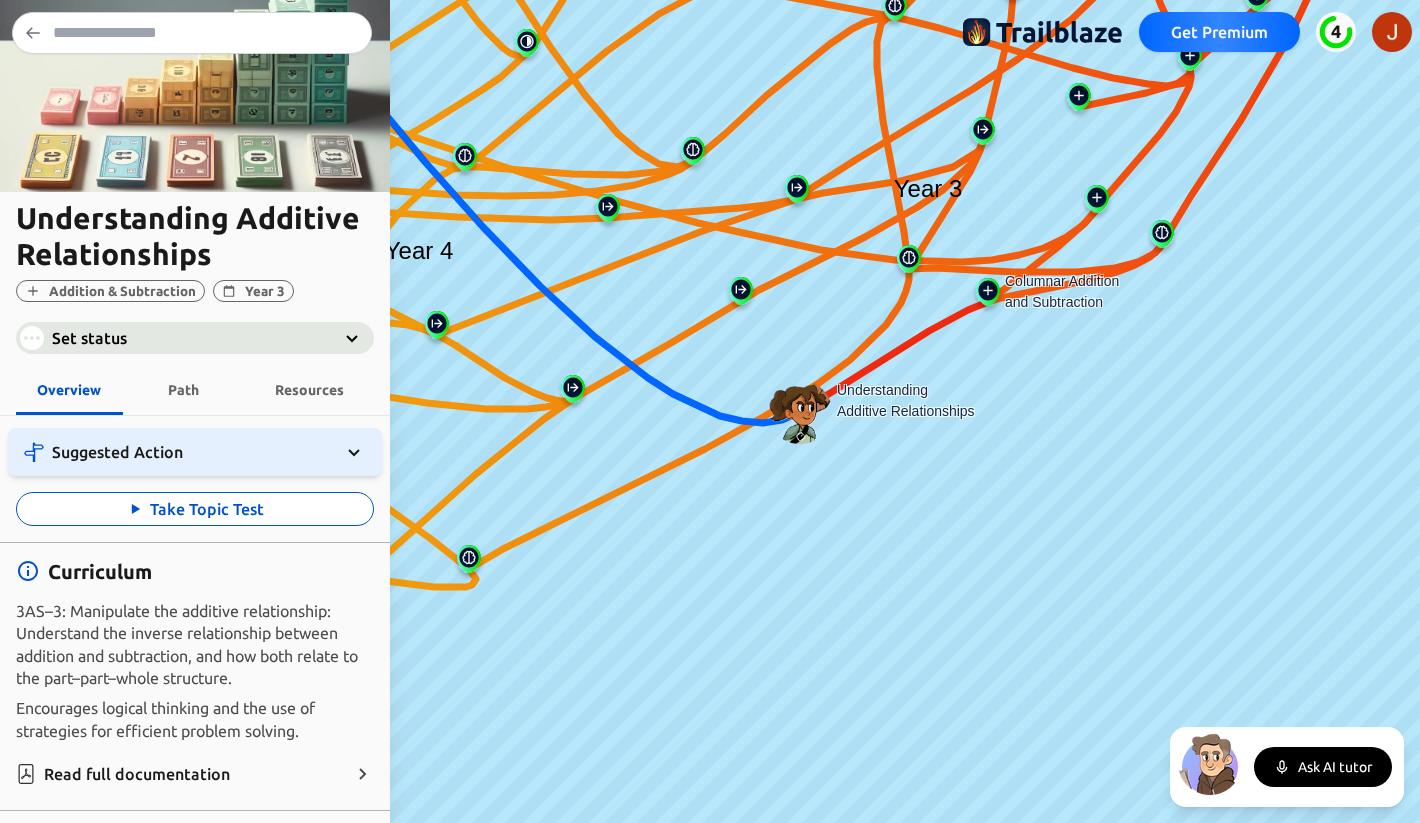 scroll, scrollTop: 0, scrollLeft: 0, axis: both 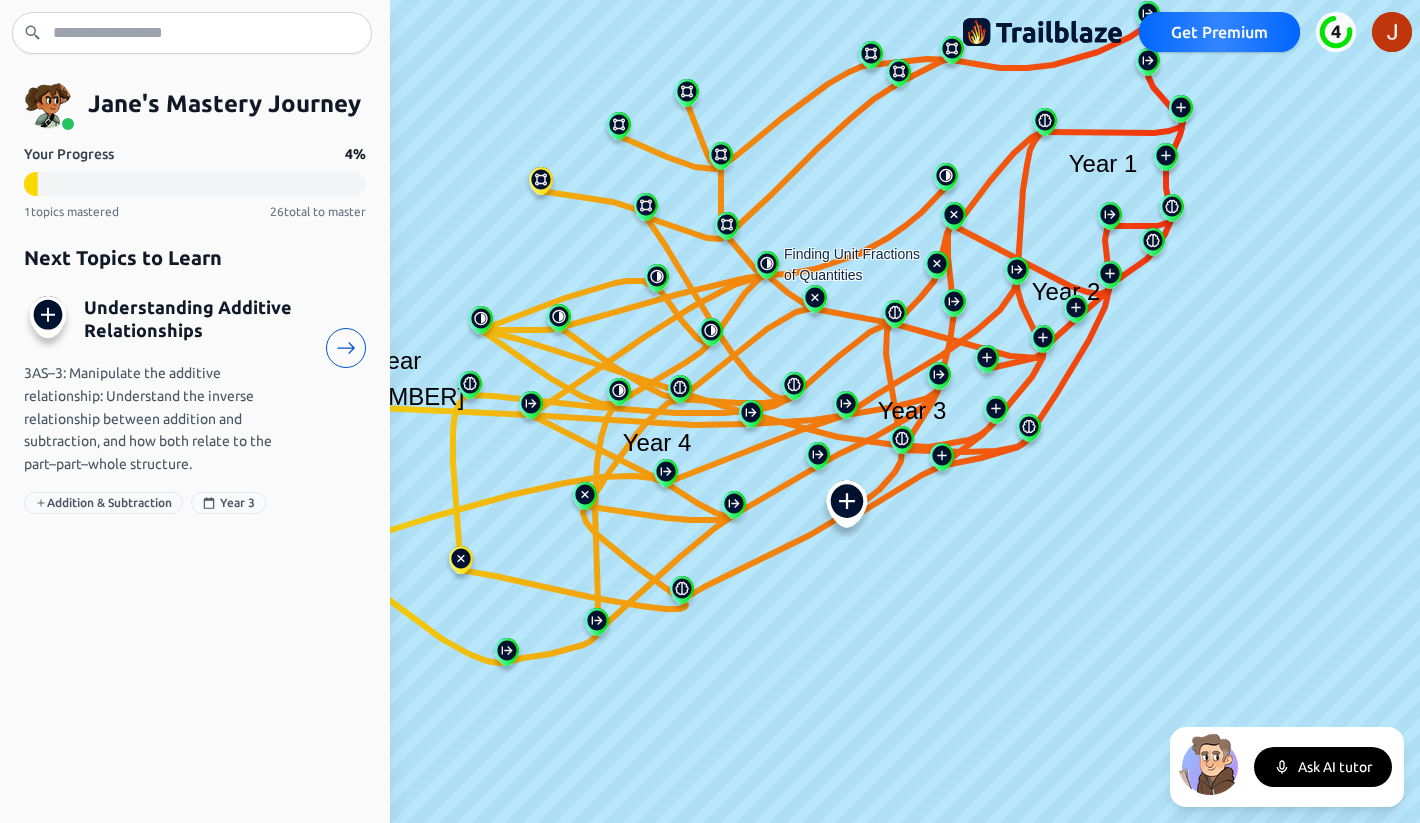 click at bounding box center (767, 269) 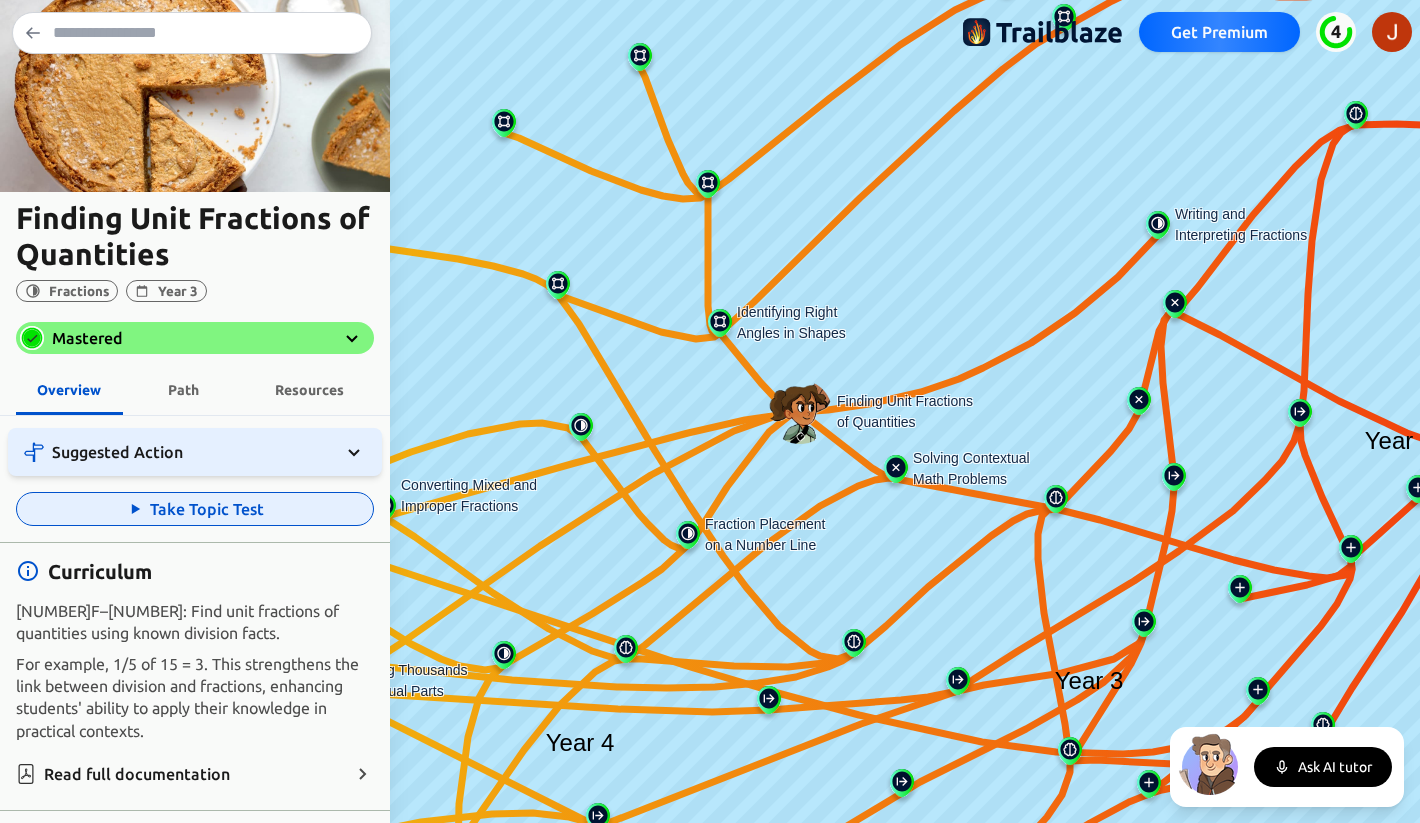 click on "Take Topic Test" at bounding box center [195, 509] 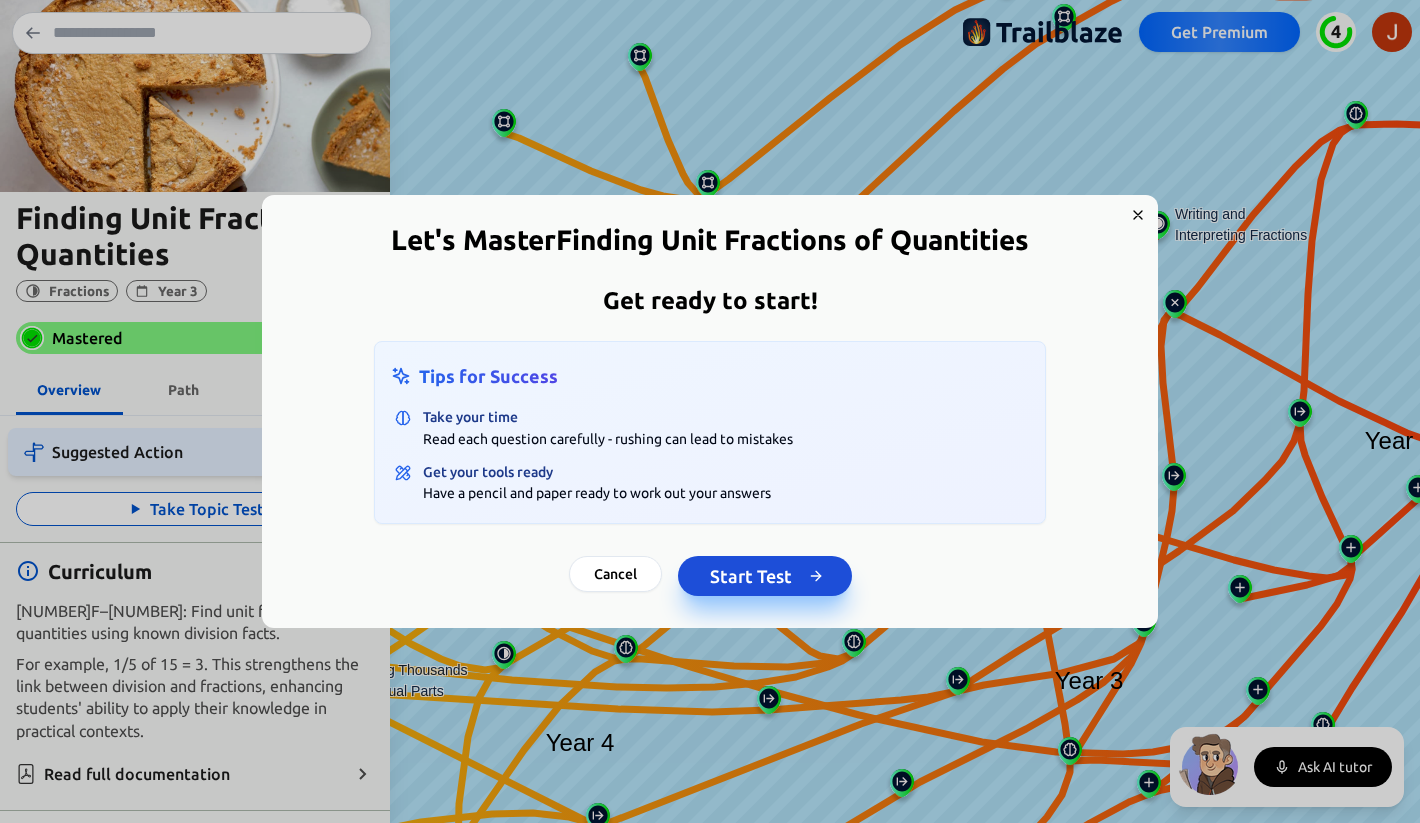 click on "Start Test" at bounding box center [765, 576] 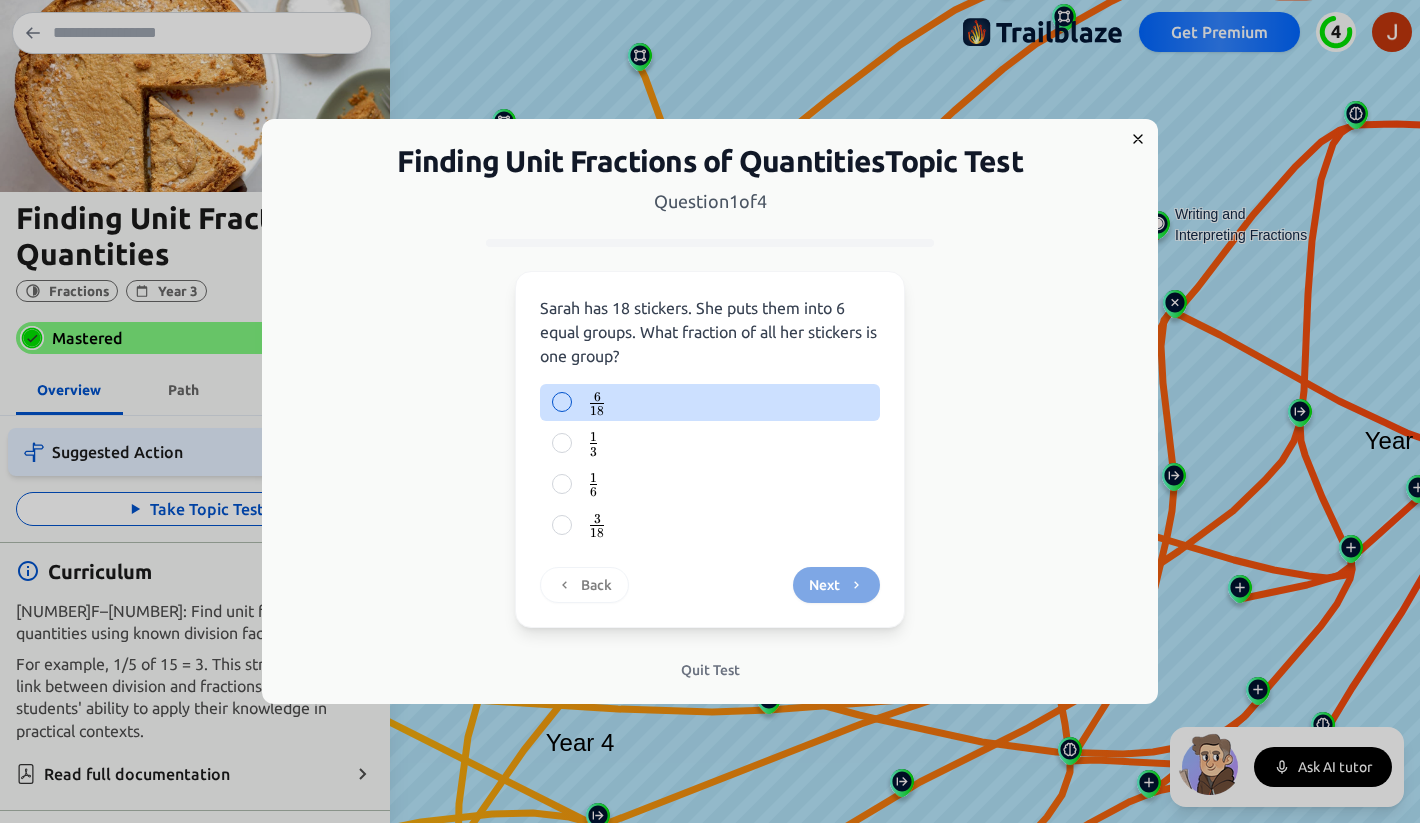 click on "6 18 \frac{6}{18} 18 6 ​" at bounding box center [710, 402] 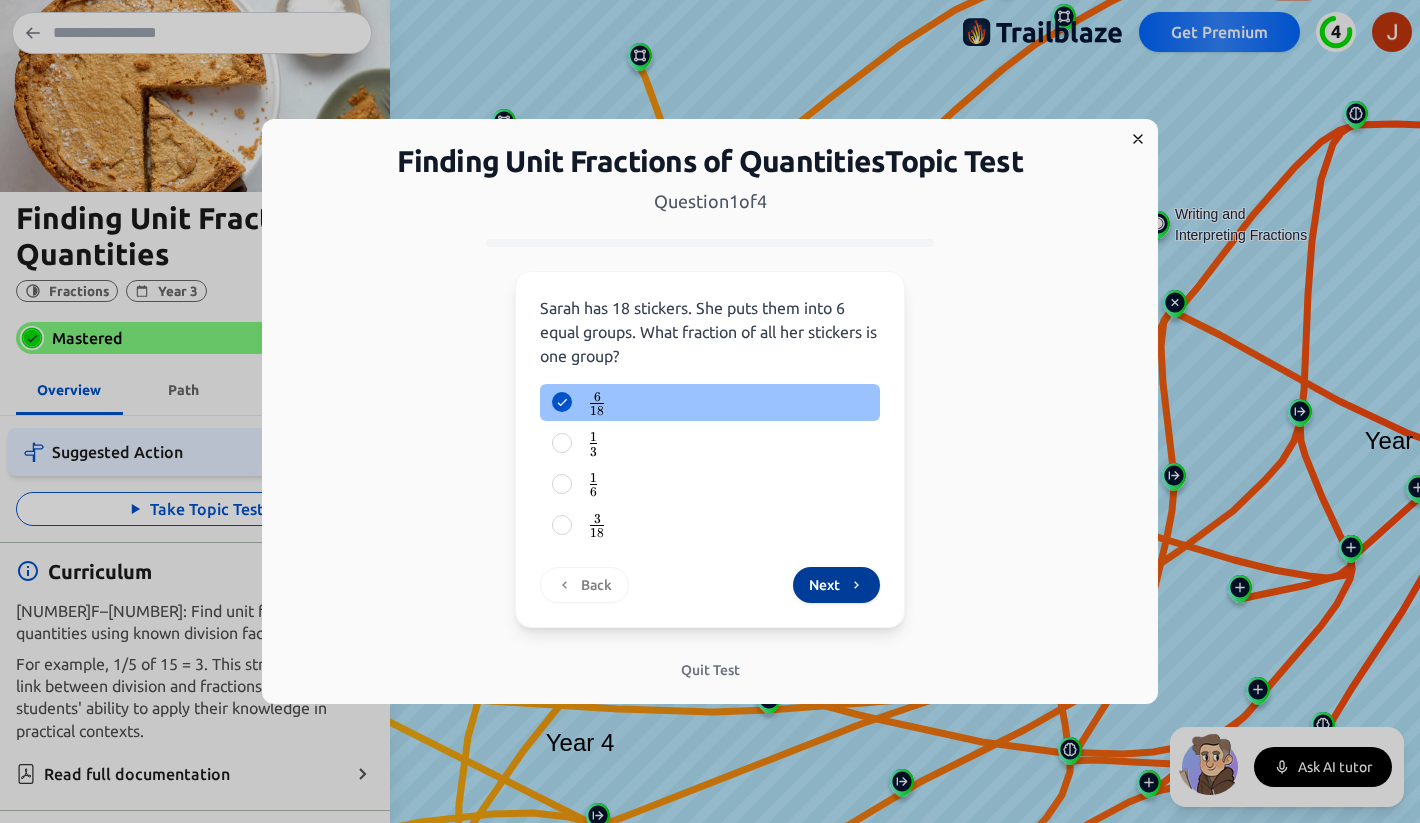 click on "Next" at bounding box center [836, 585] 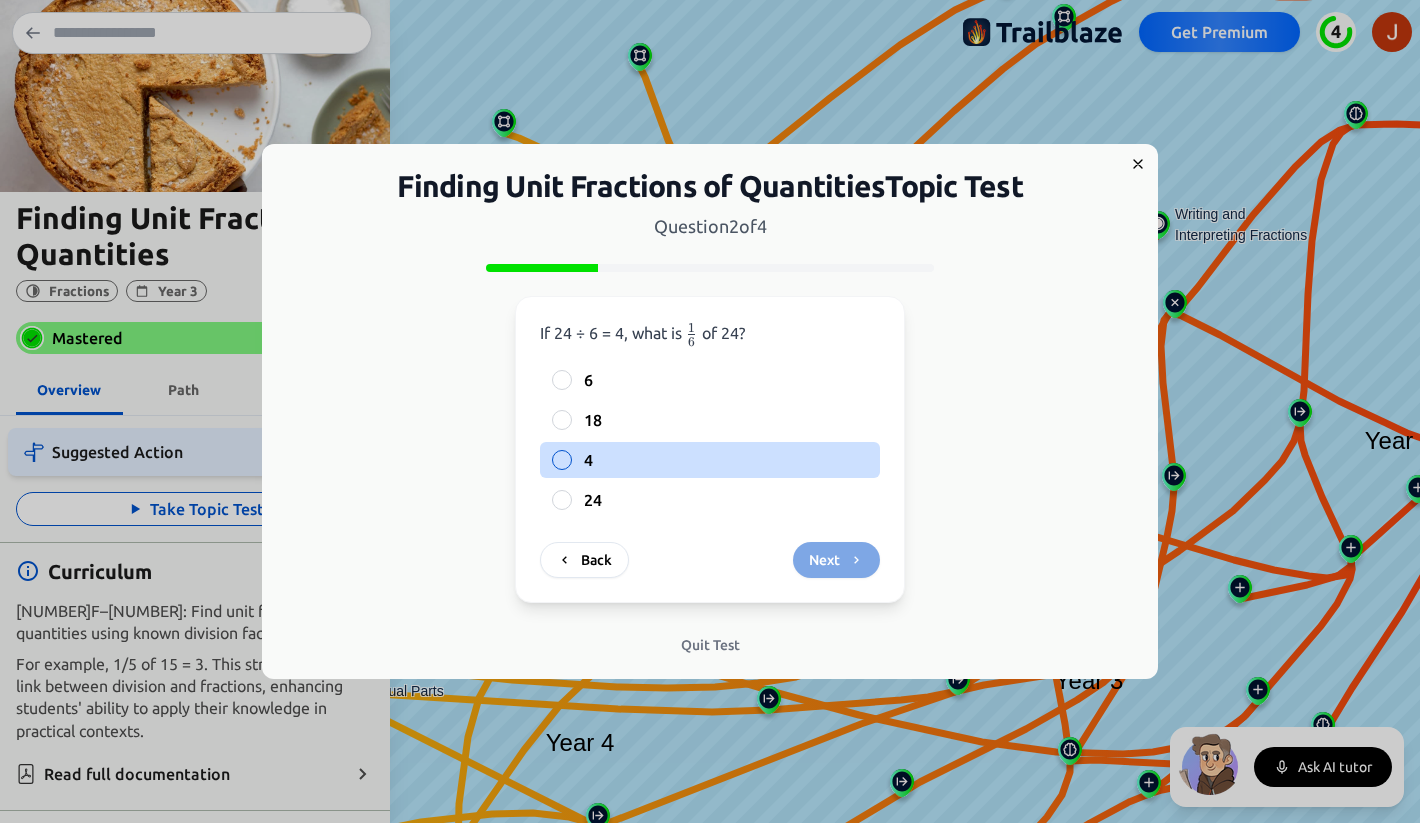 click on "4" at bounding box center [710, 460] 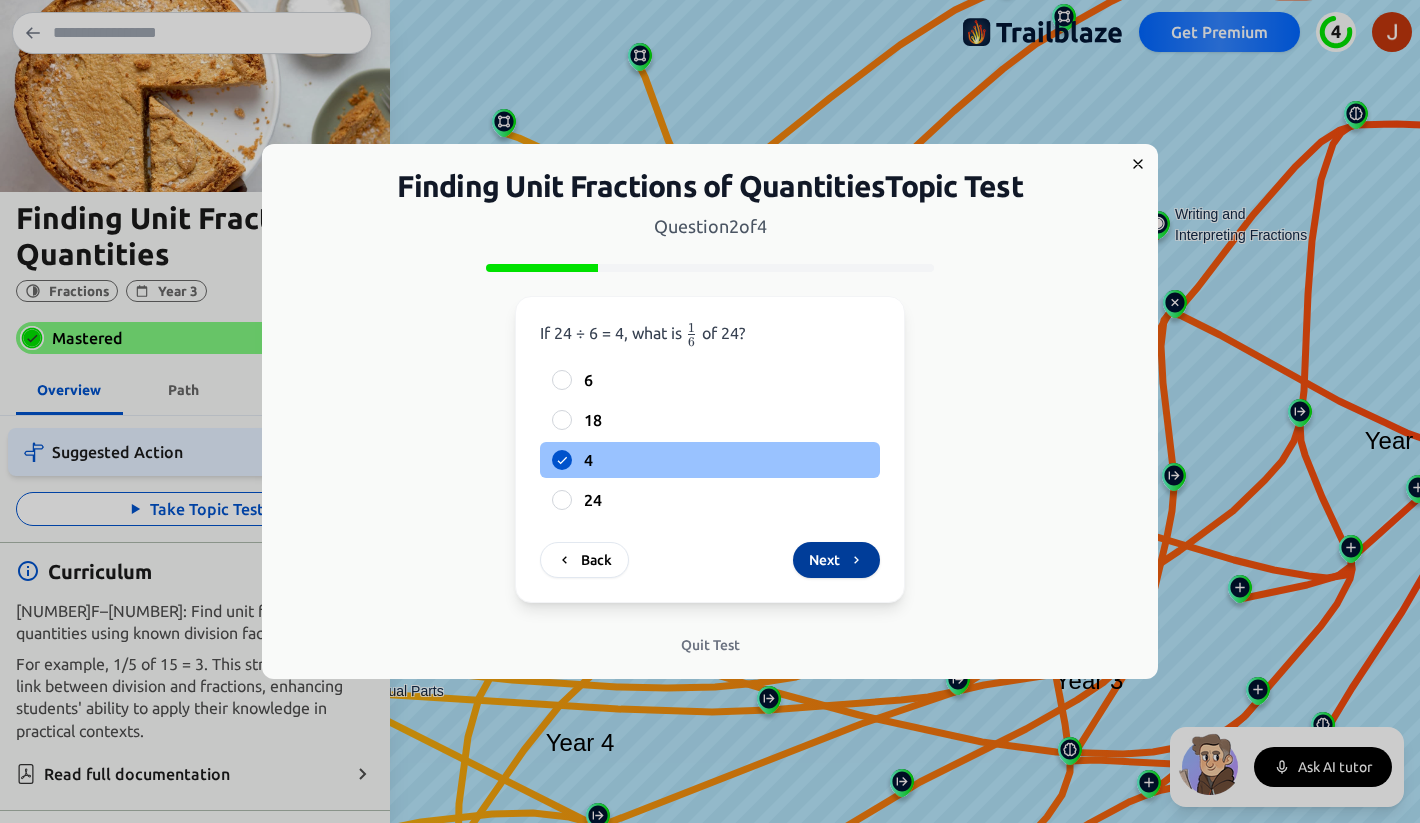 click 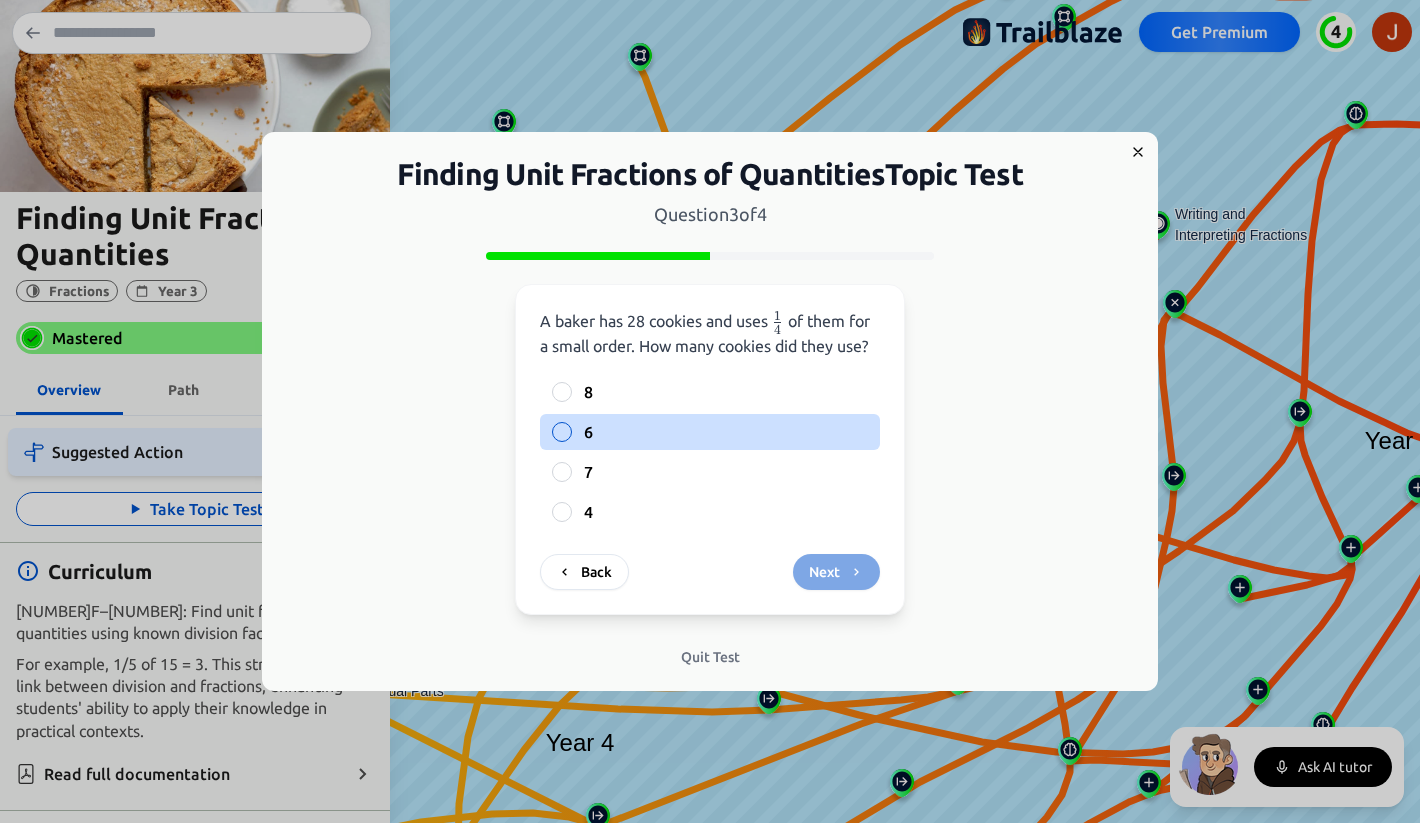 click on "6" at bounding box center (726, 432) 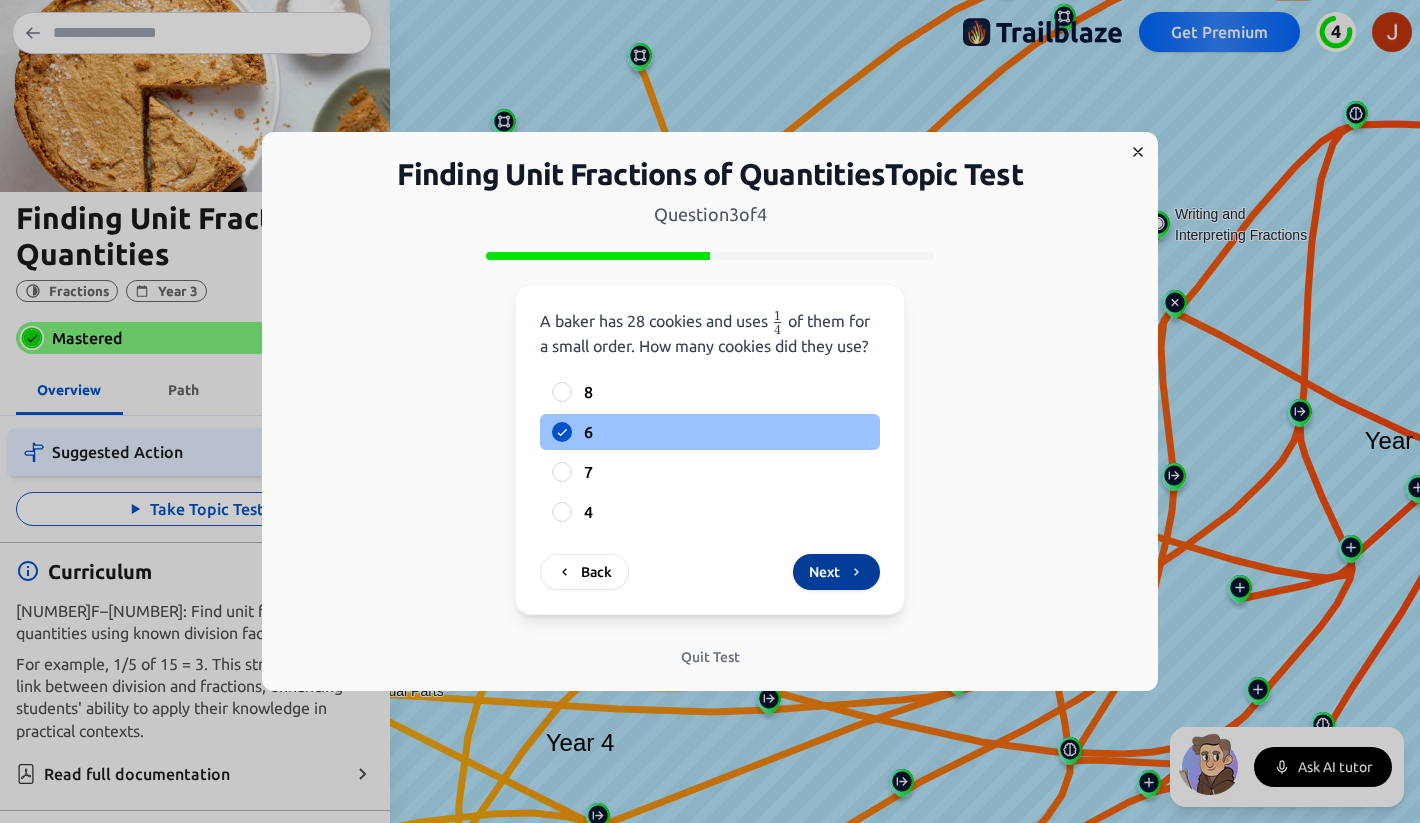 click on "Next" at bounding box center (836, 572) 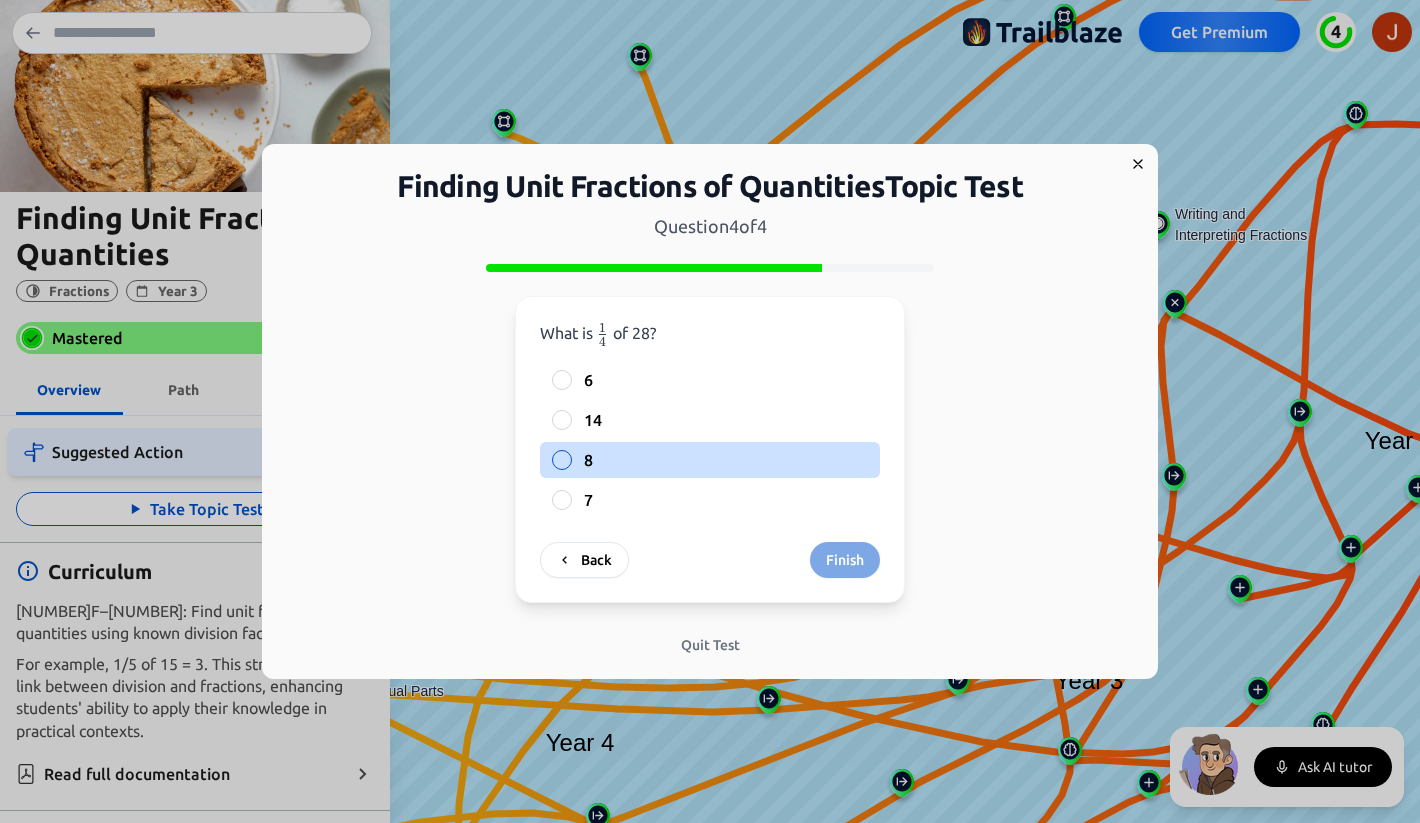 click on "8" at bounding box center [726, 460] 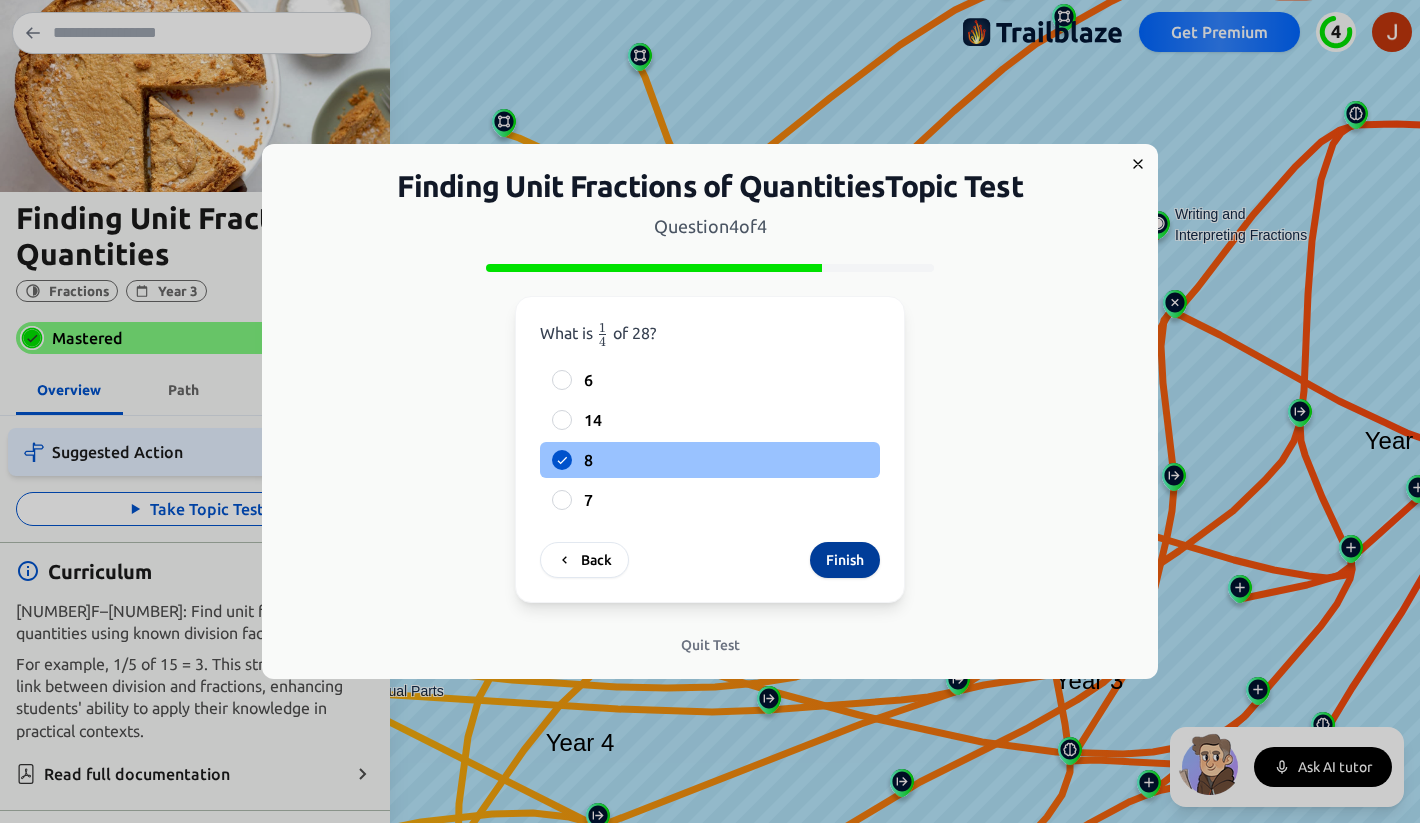 click on "Finish" at bounding box center (845, 560) 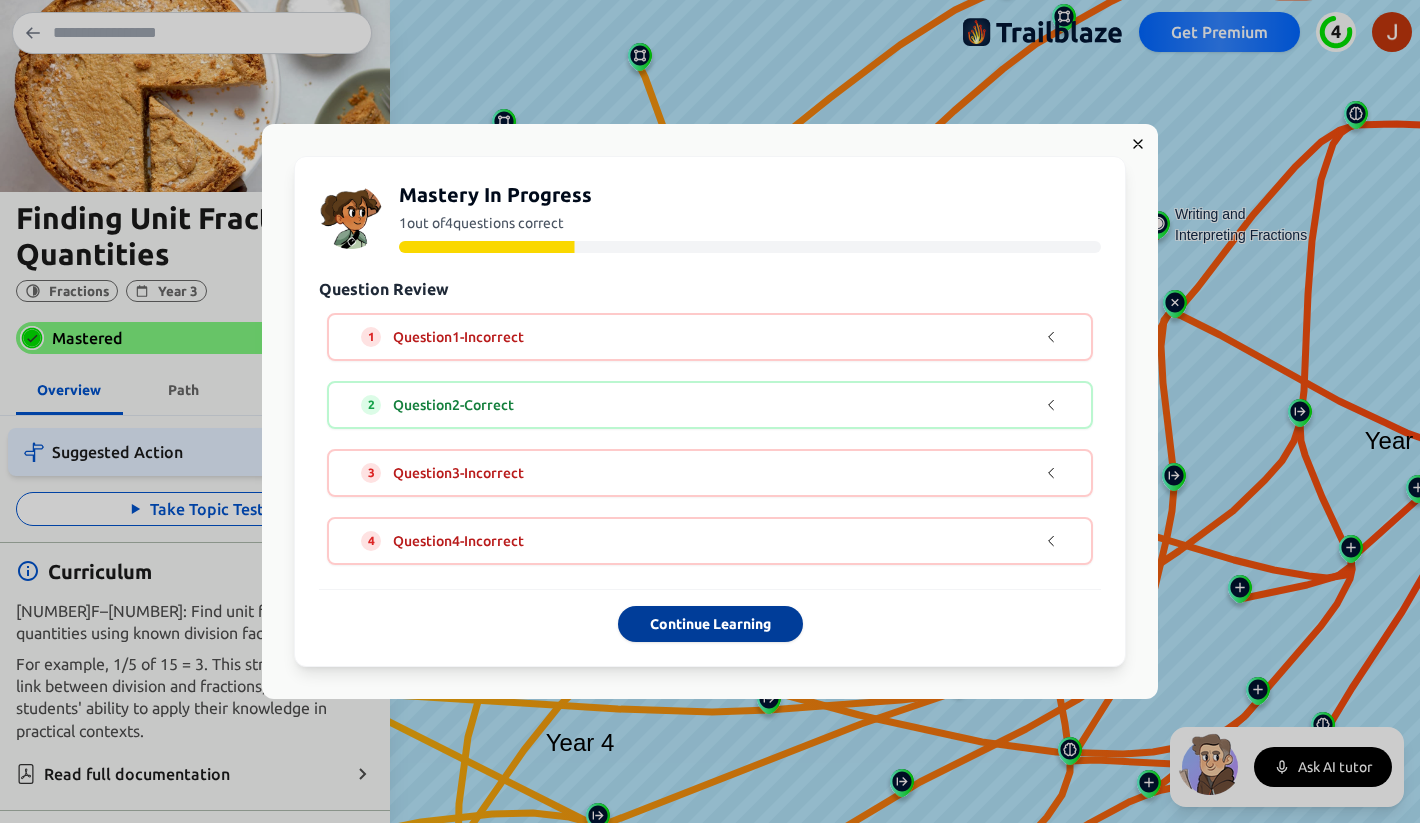 click on "Continue Learning" at bounding box center [710, 624] 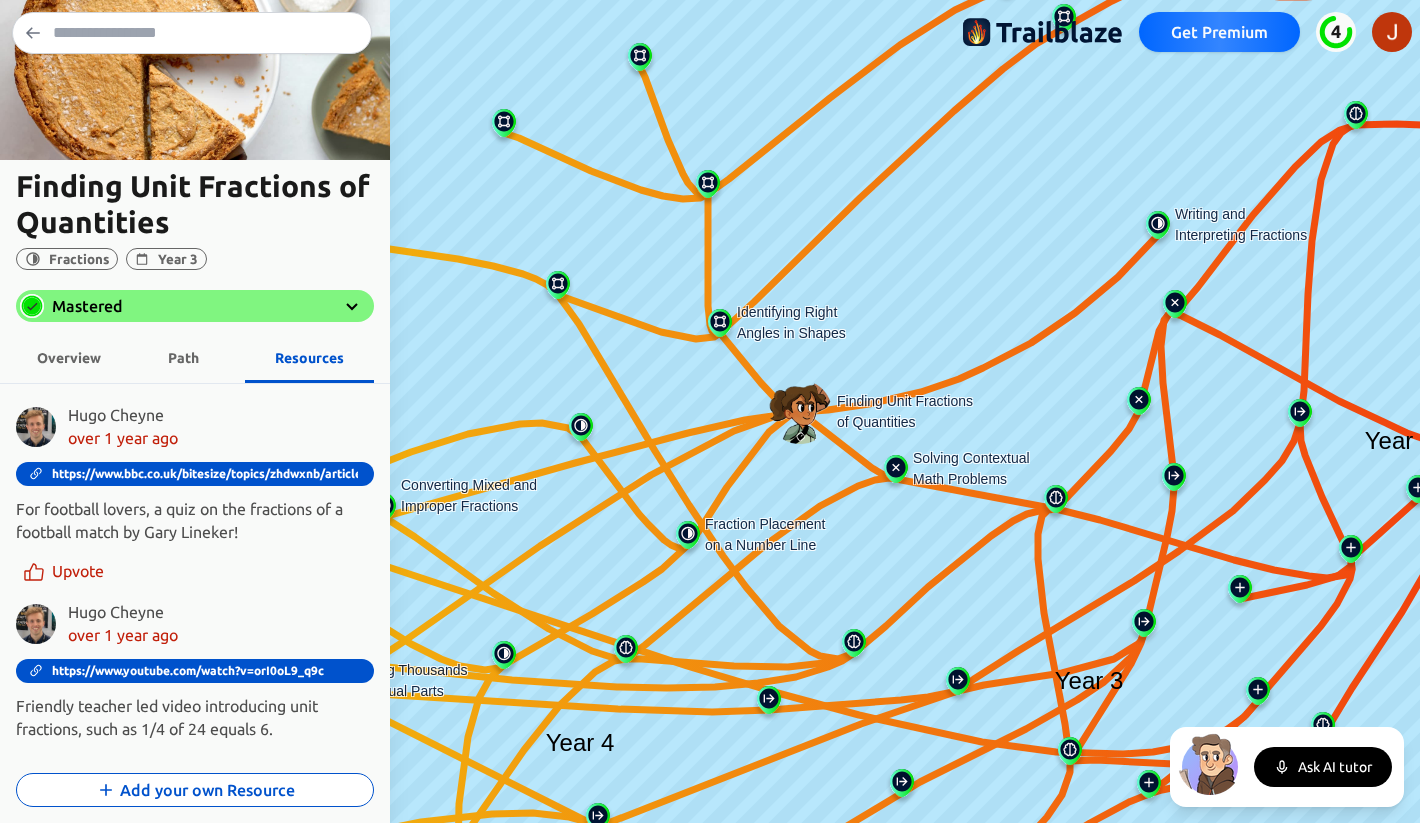 scroll, scrollTop: 15, scrollLeft: 0, axis: vertical 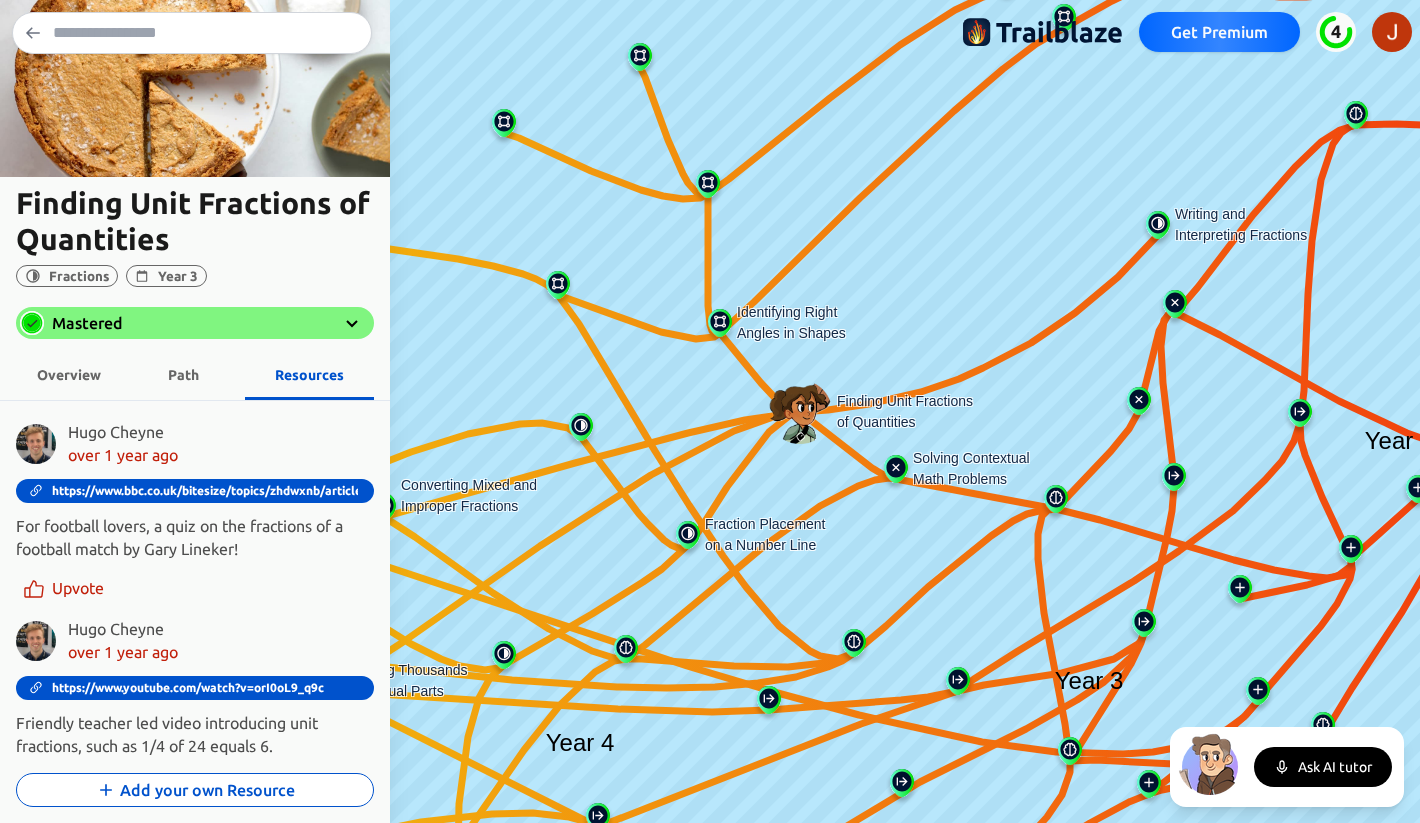 click on "Overview" at bounding box center (69, 375) 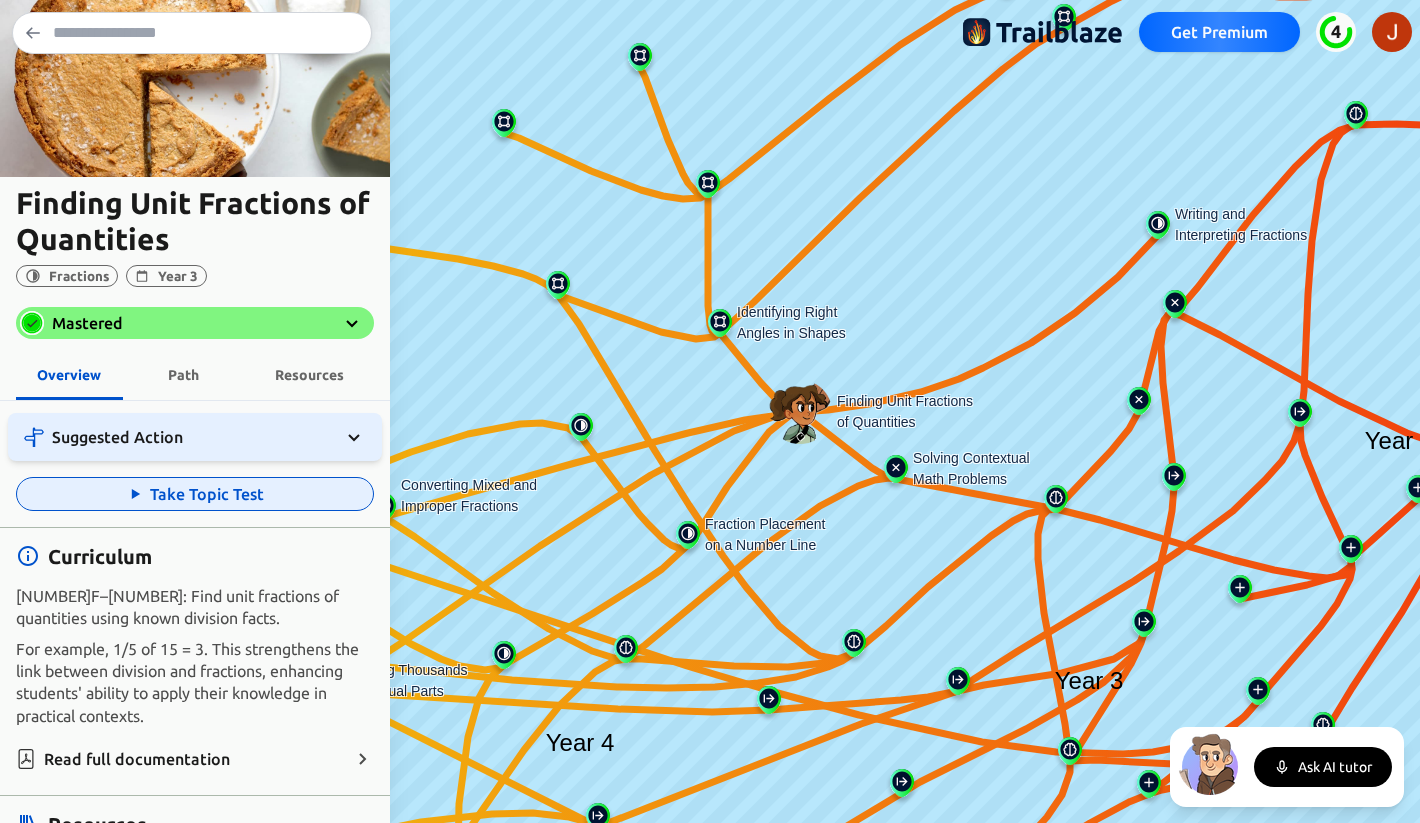 click on "Take Topic Test" at bounding box center (195, 494) 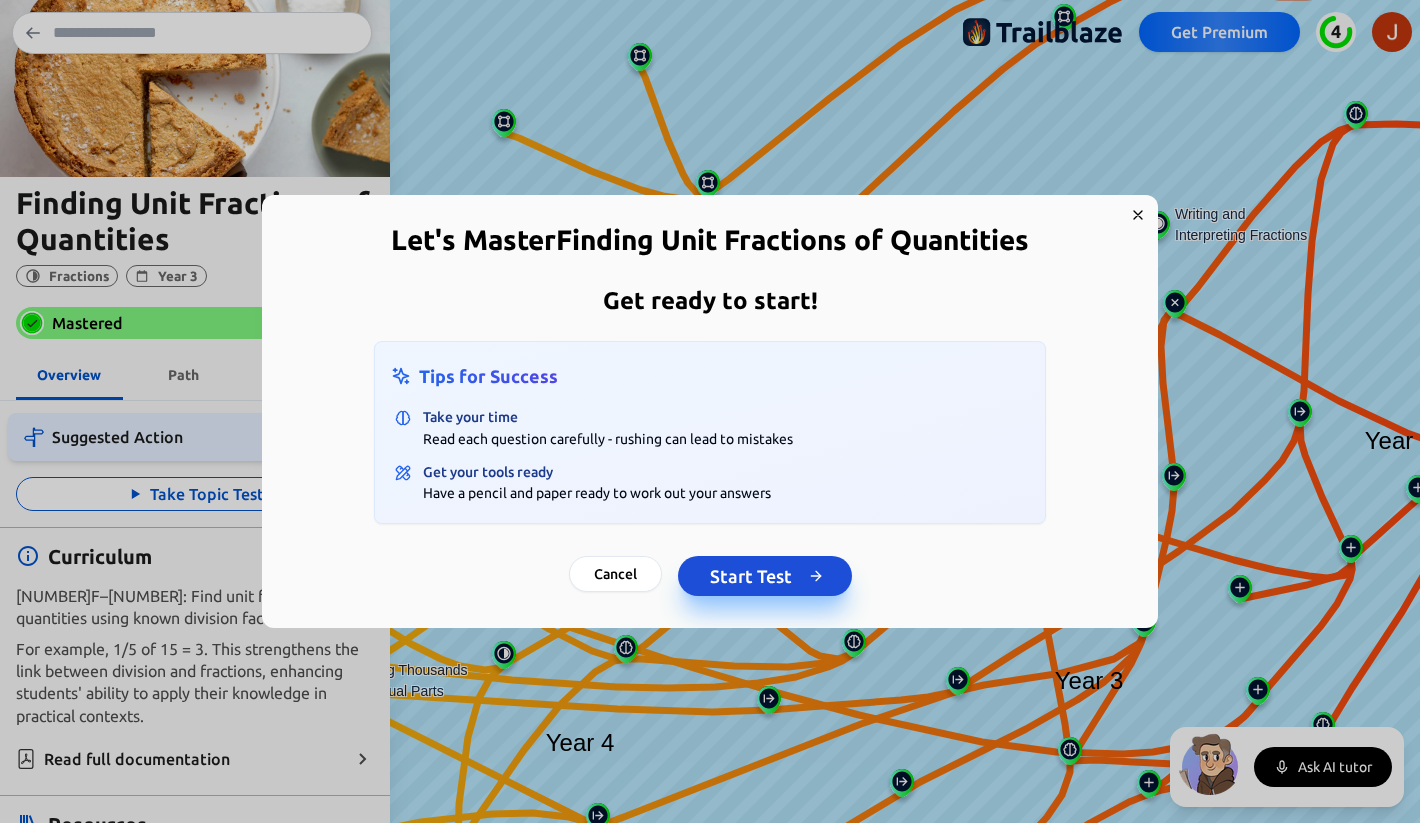click on "Start Test" at bounding box center [765, 576] 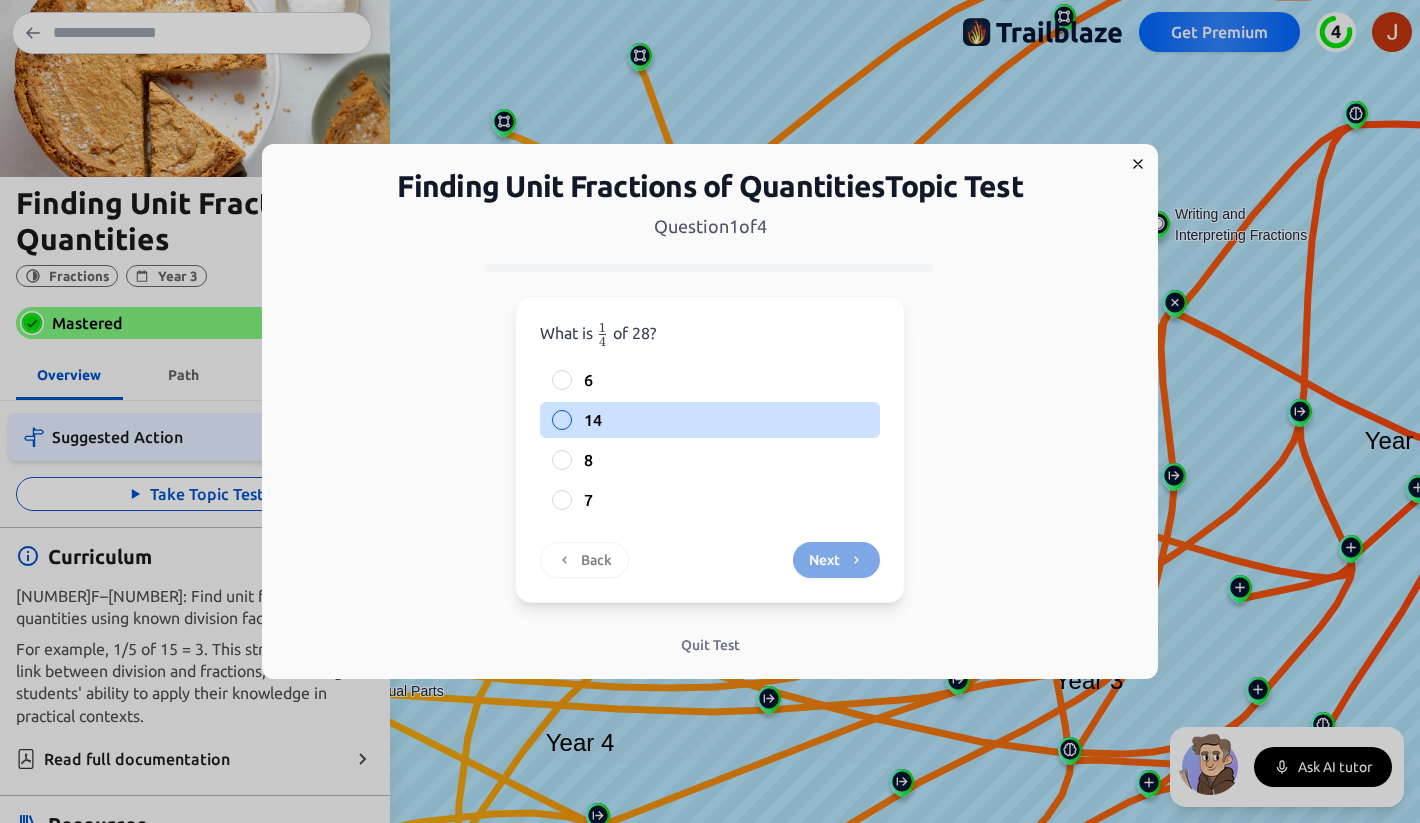 click on "14" at bounding box center (726, 420) 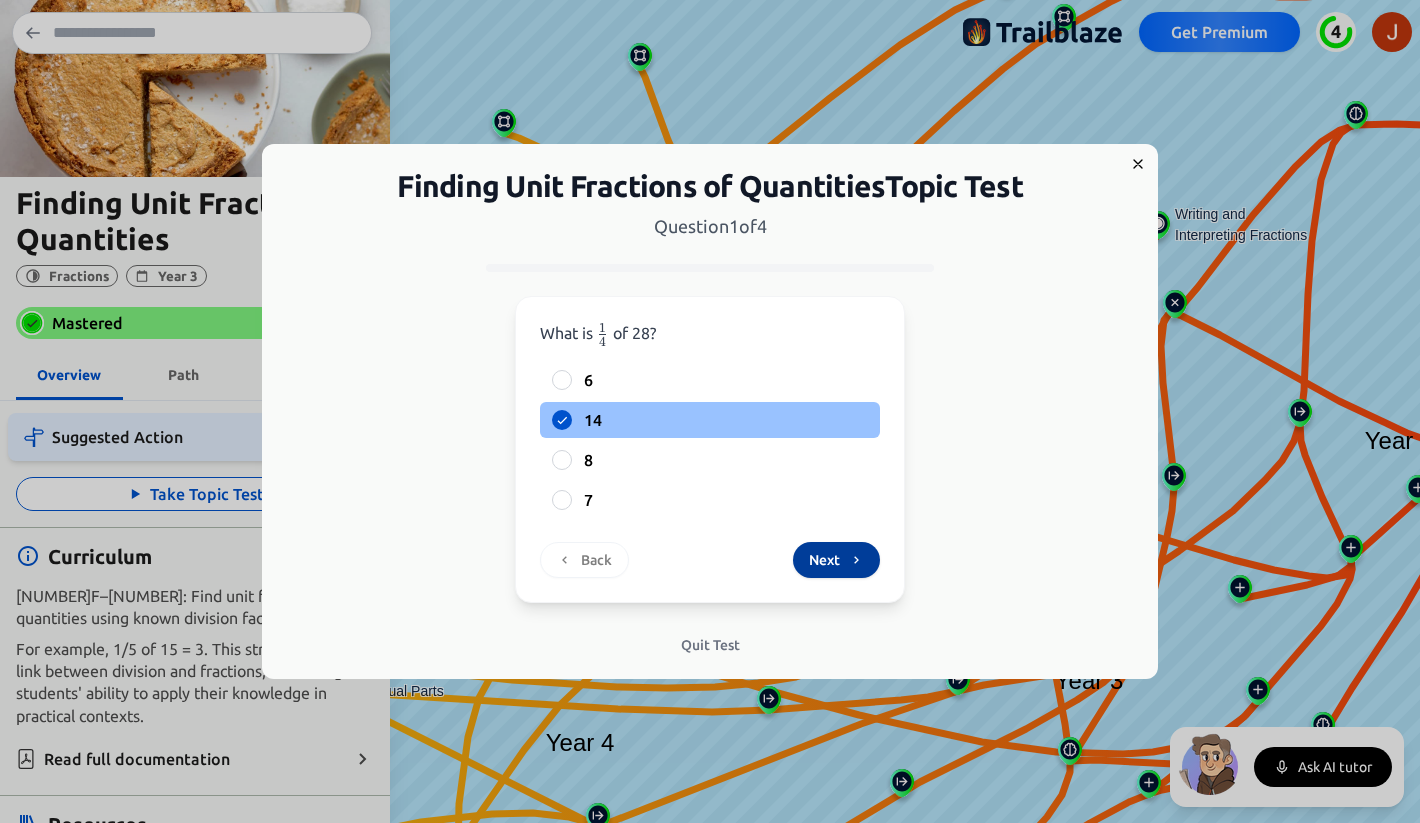 click on "Next" at bounding box center (836, 560) 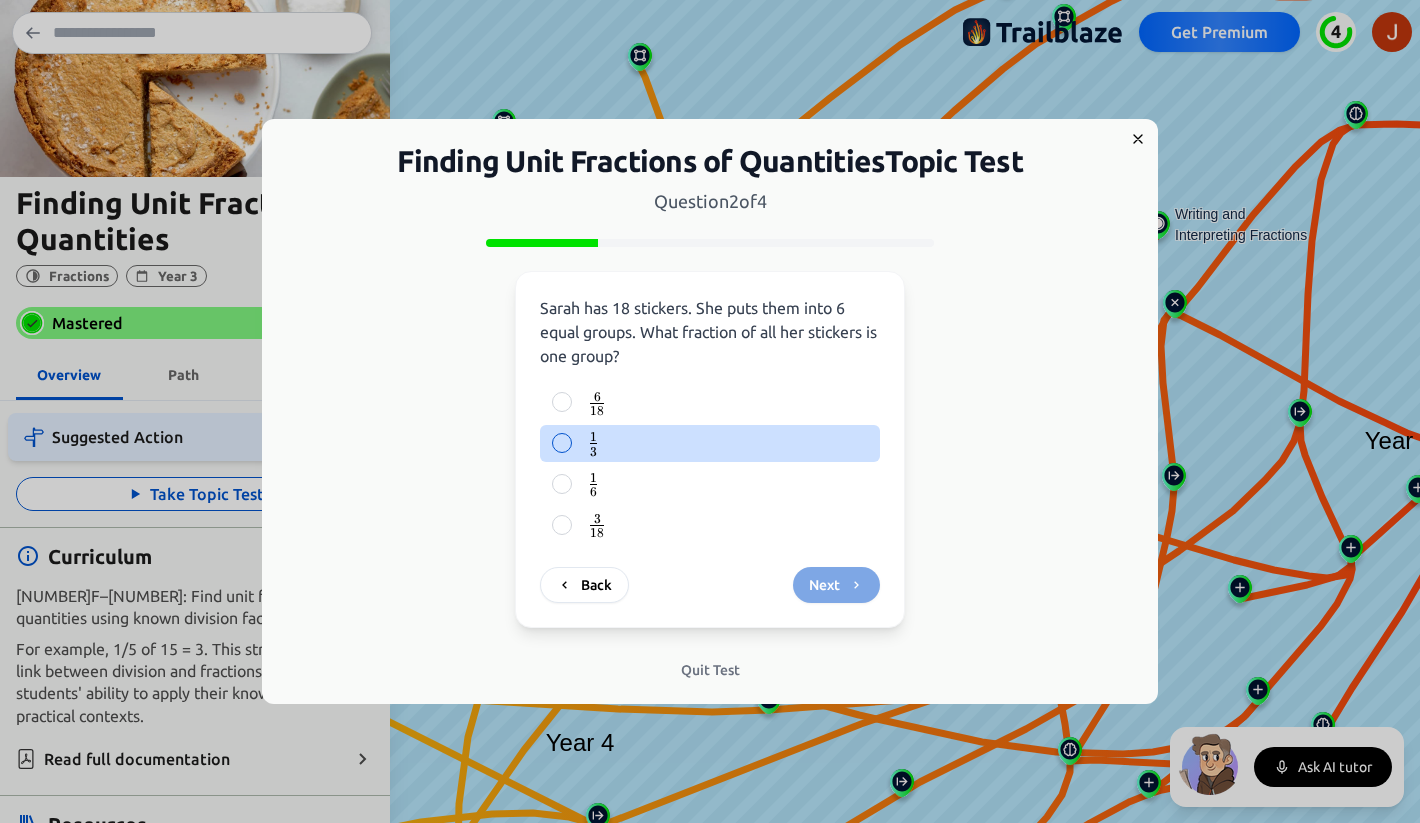 click on "1 3 \frac{1}{3} 3 1 ​" at bounding box center [710, 443] 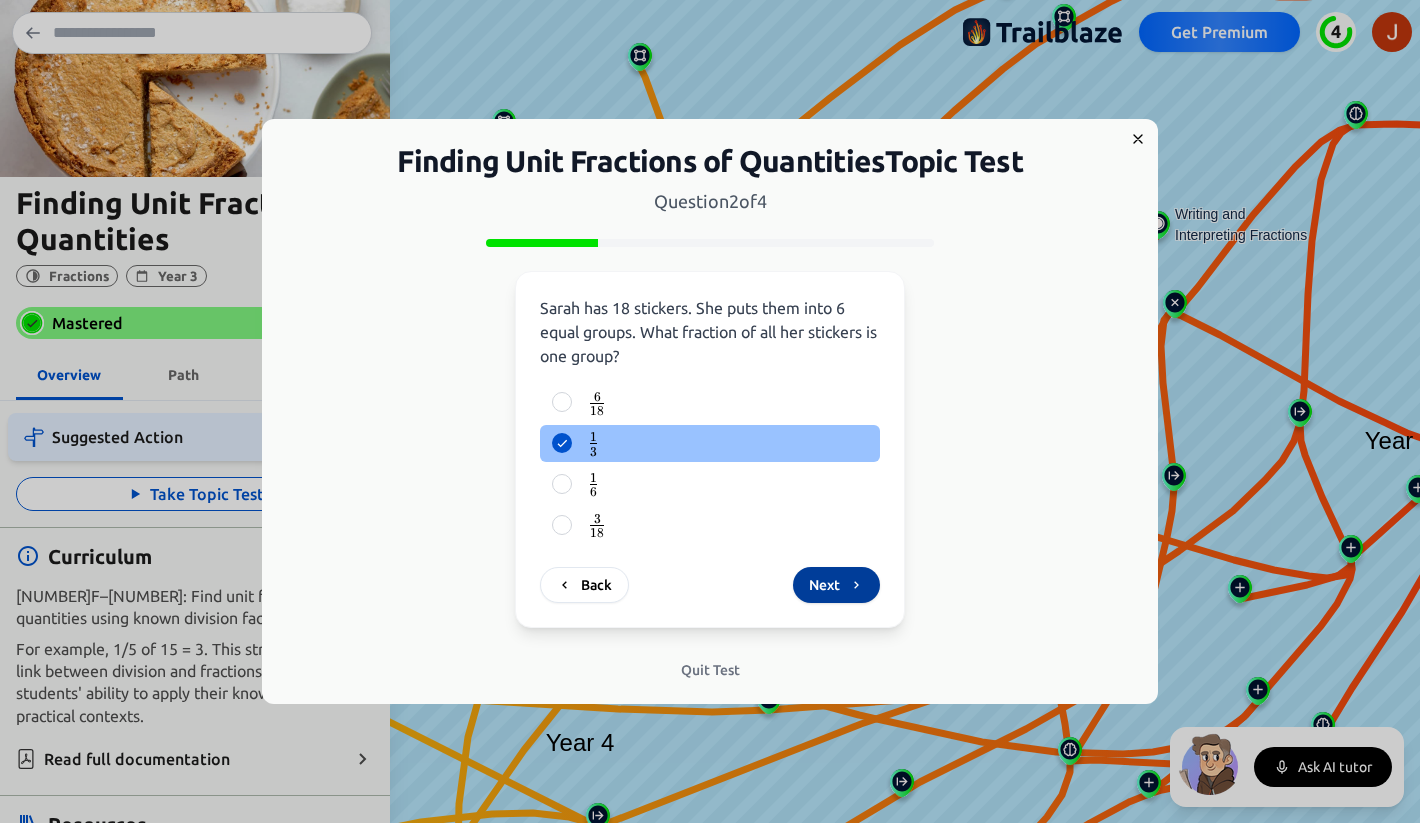 click 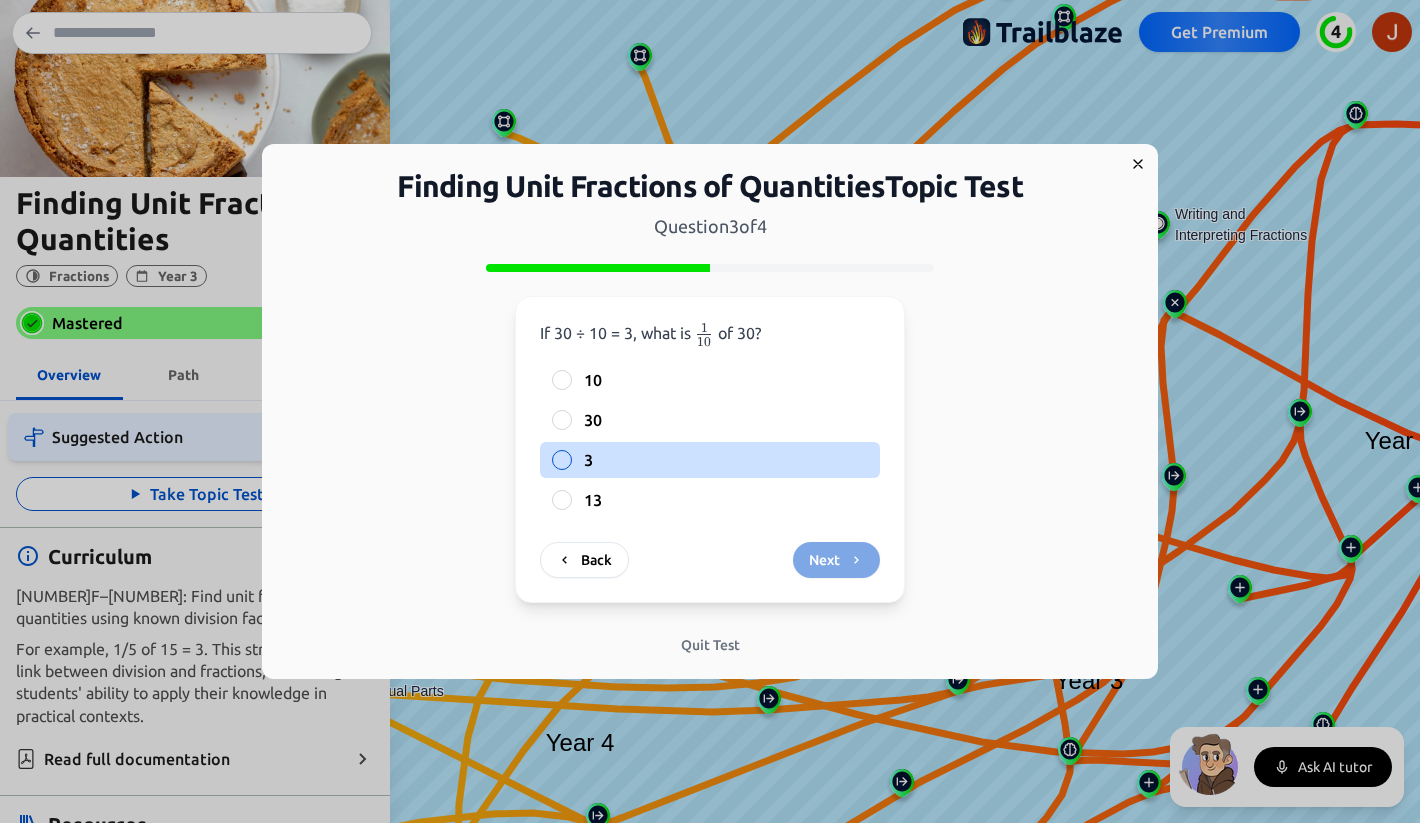 click on "3" at bounding box center [726, 460] 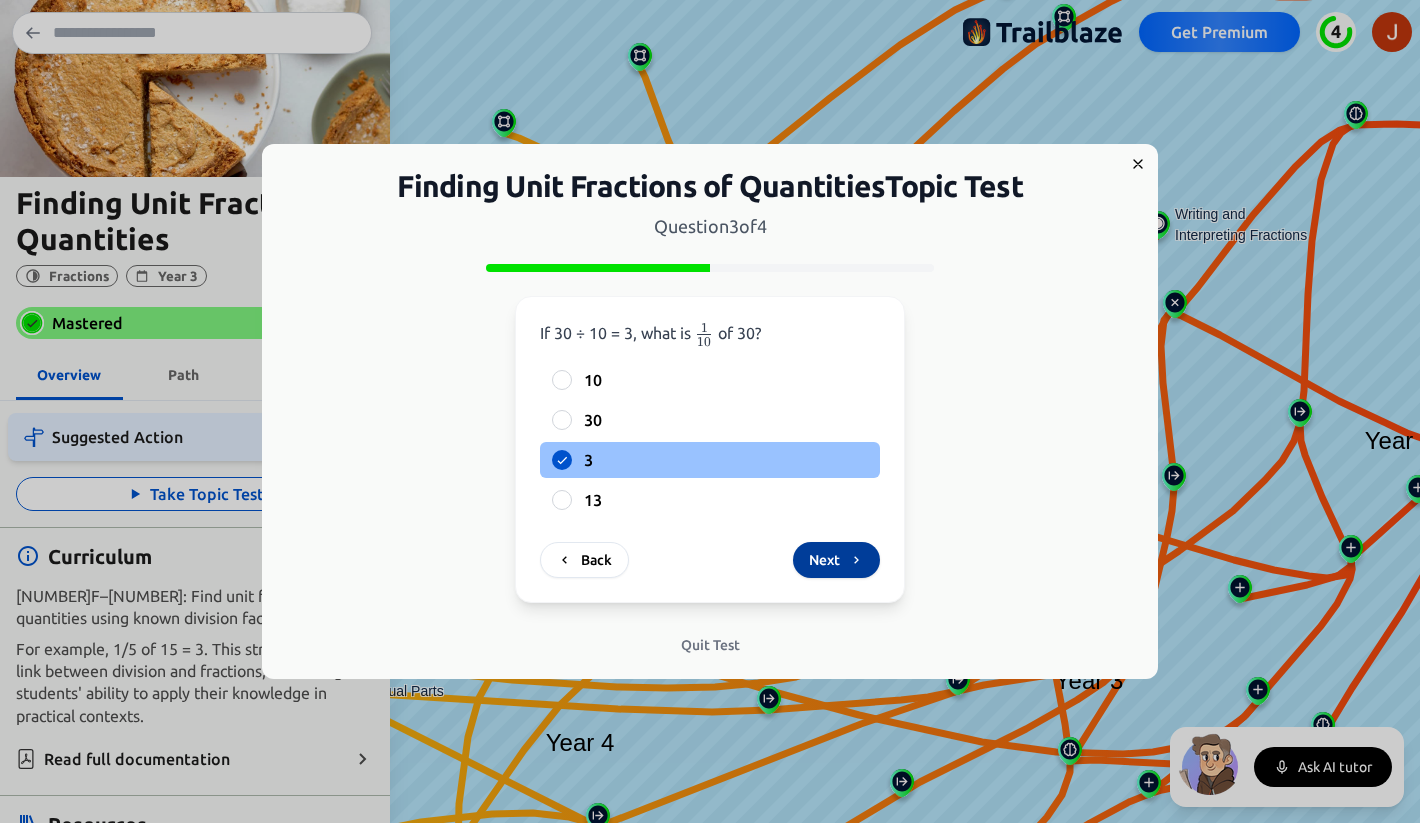 click on "Next" at bounding box center [836, 560] 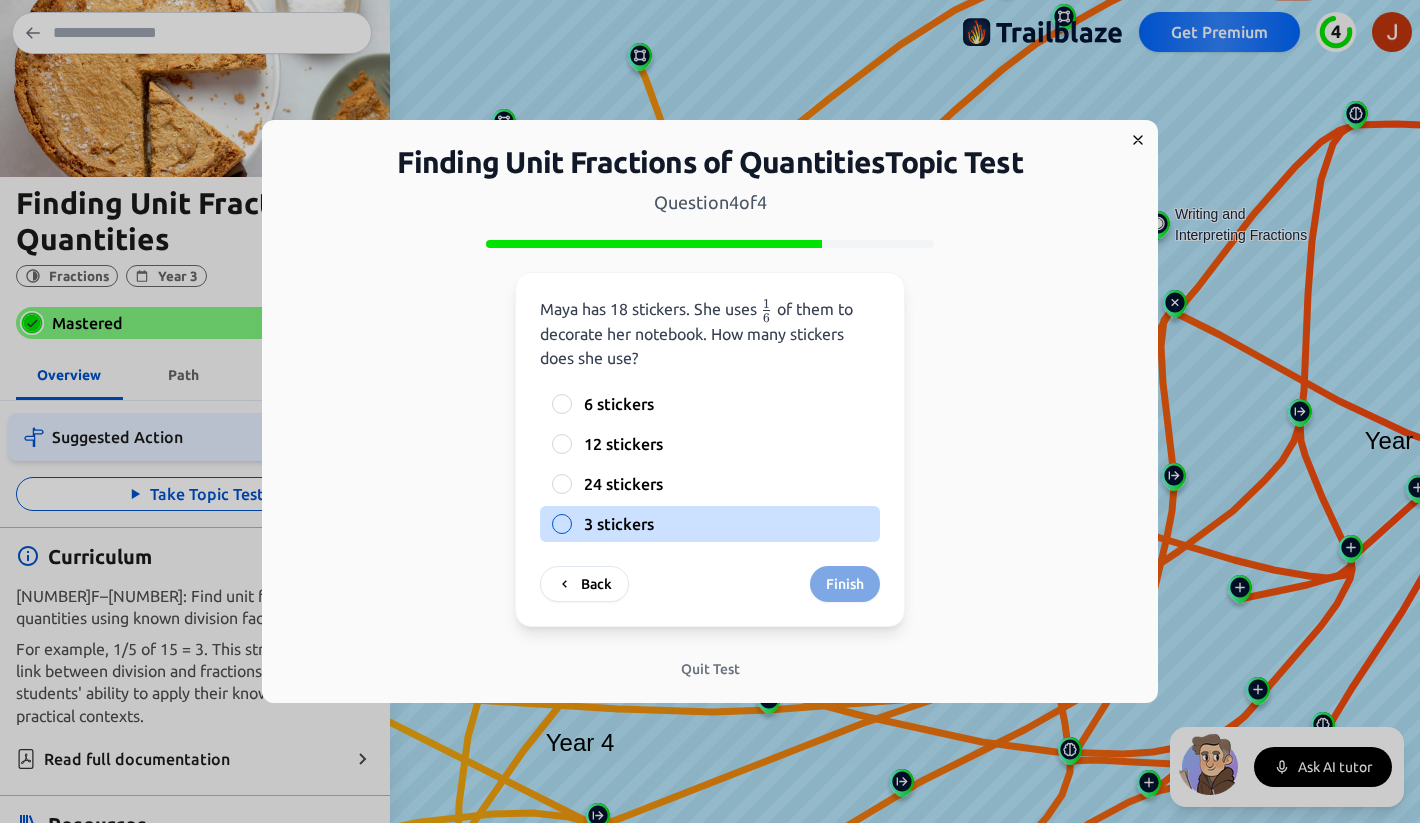 click on "3 stickers" at bounding box center (710, 524) 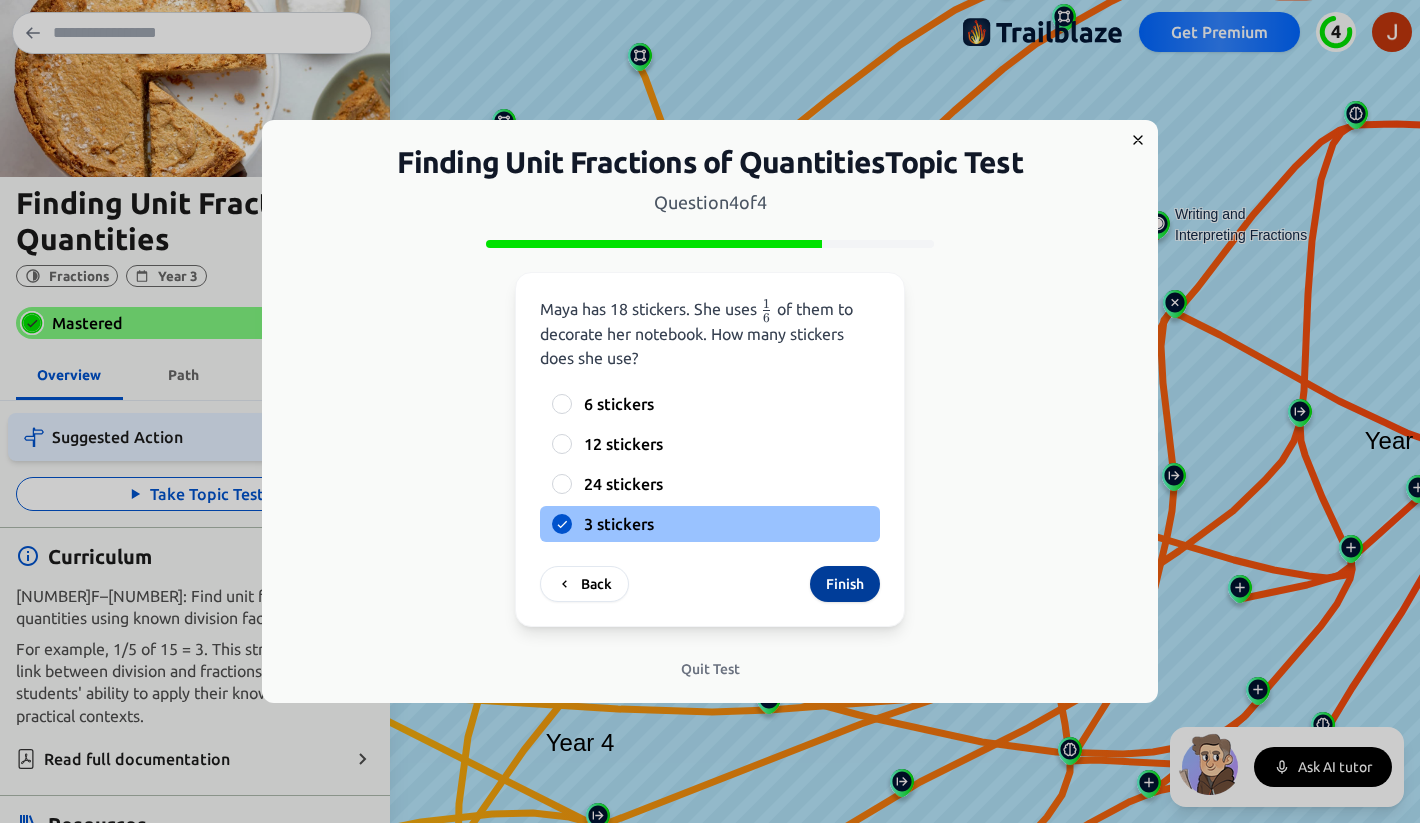 click on "Finish" at bounding box center [845, 584] 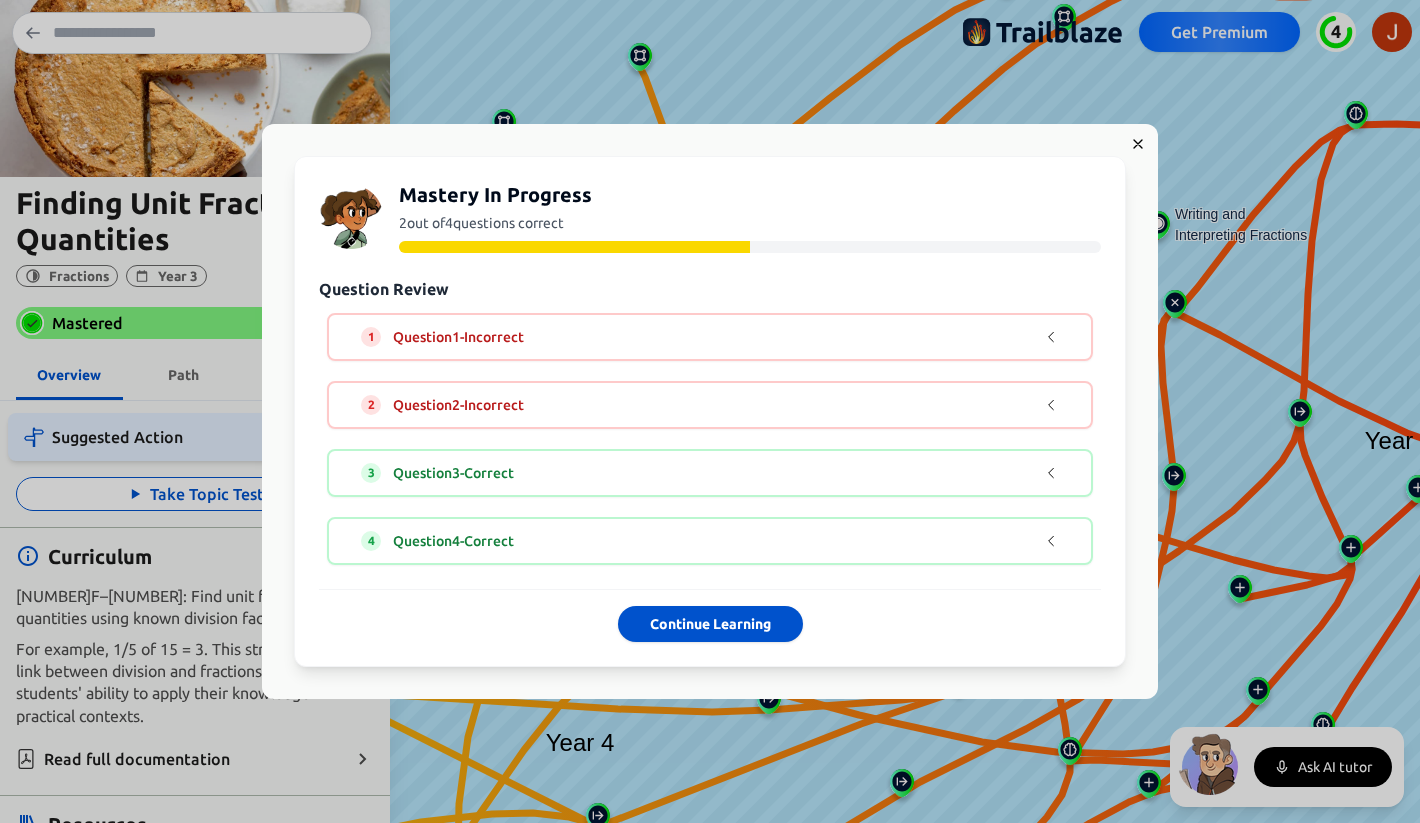 click 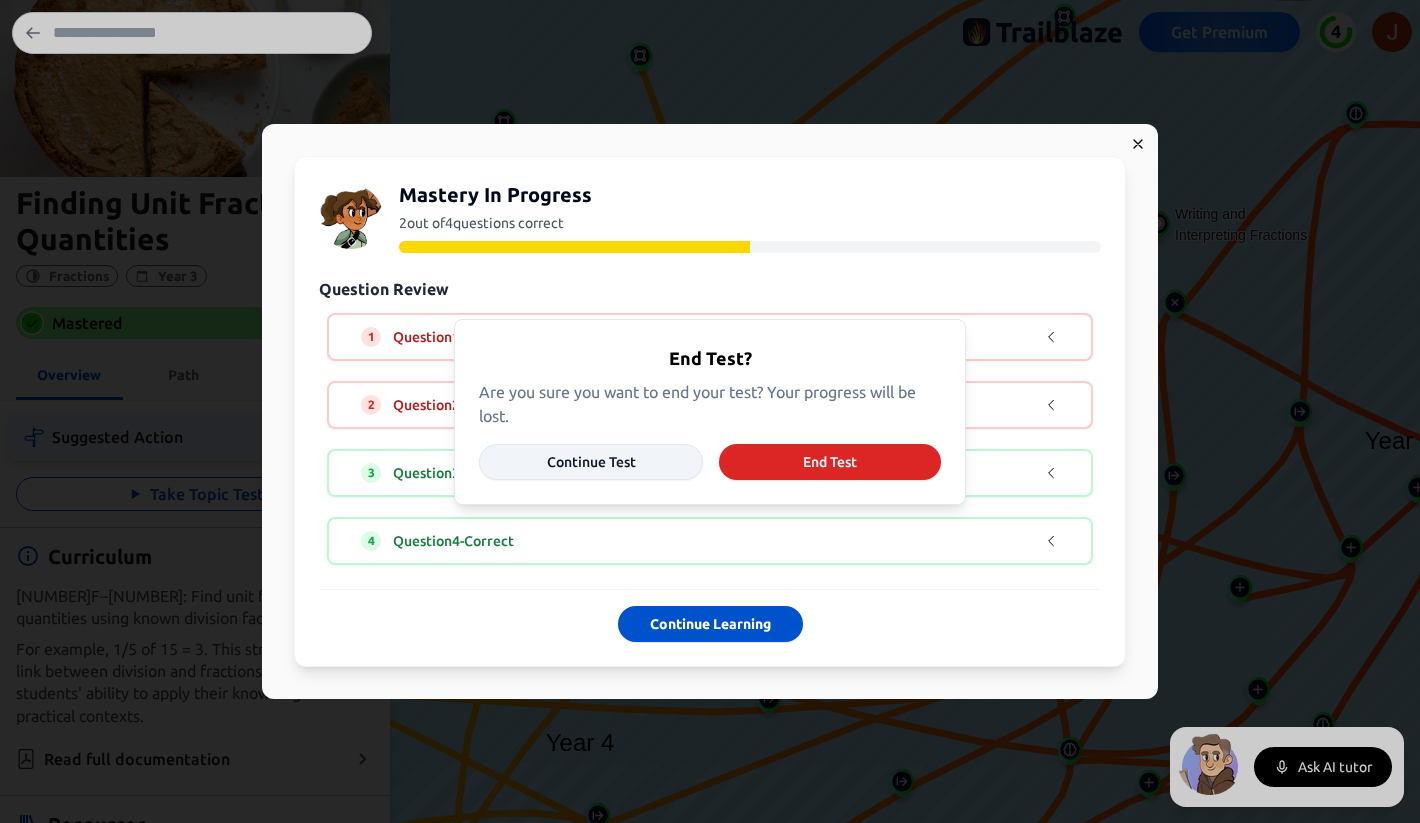 click on "Continue Test" at bounding box center [591, 462] 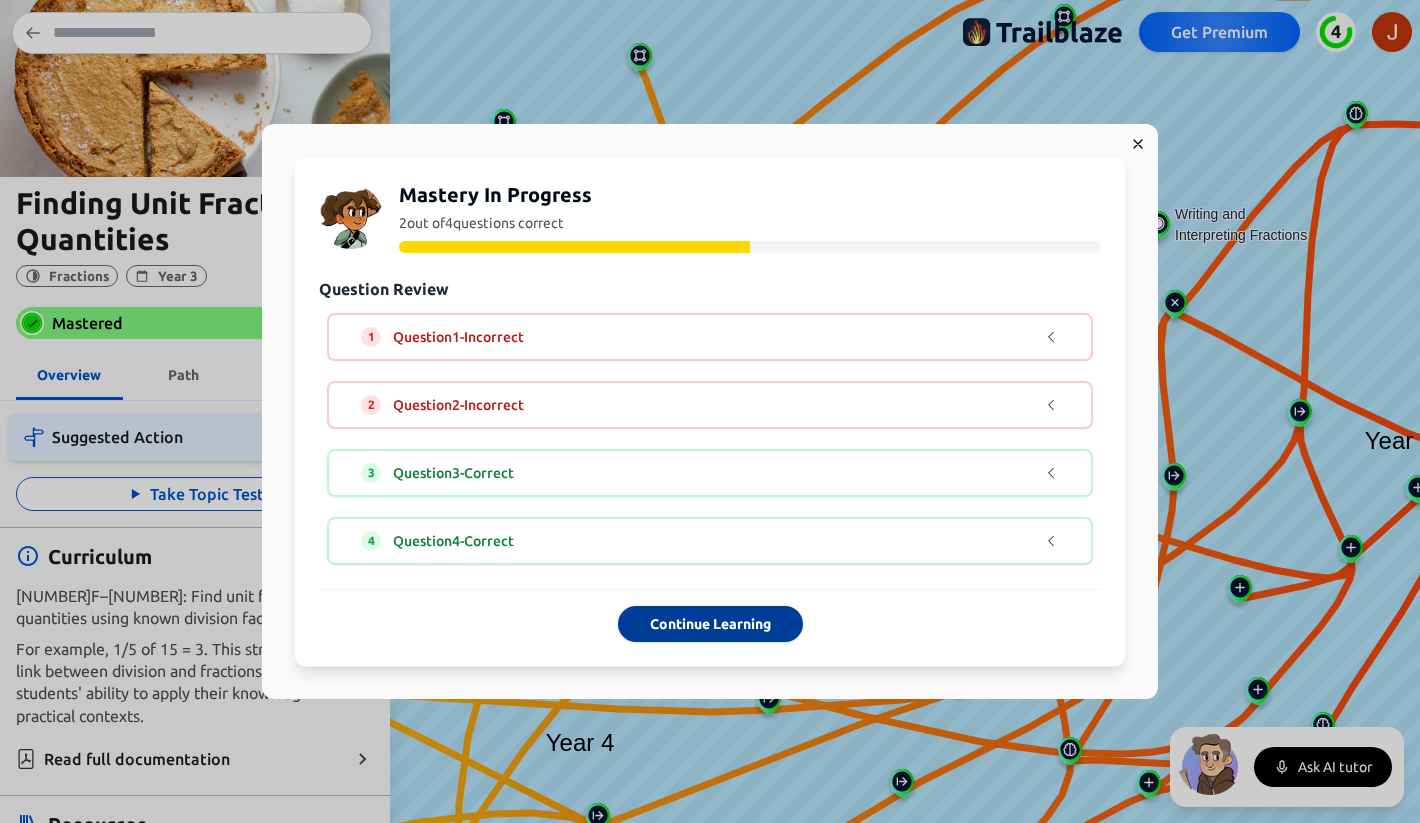 click on "Continue Learning" at bounding box center (710, 624) 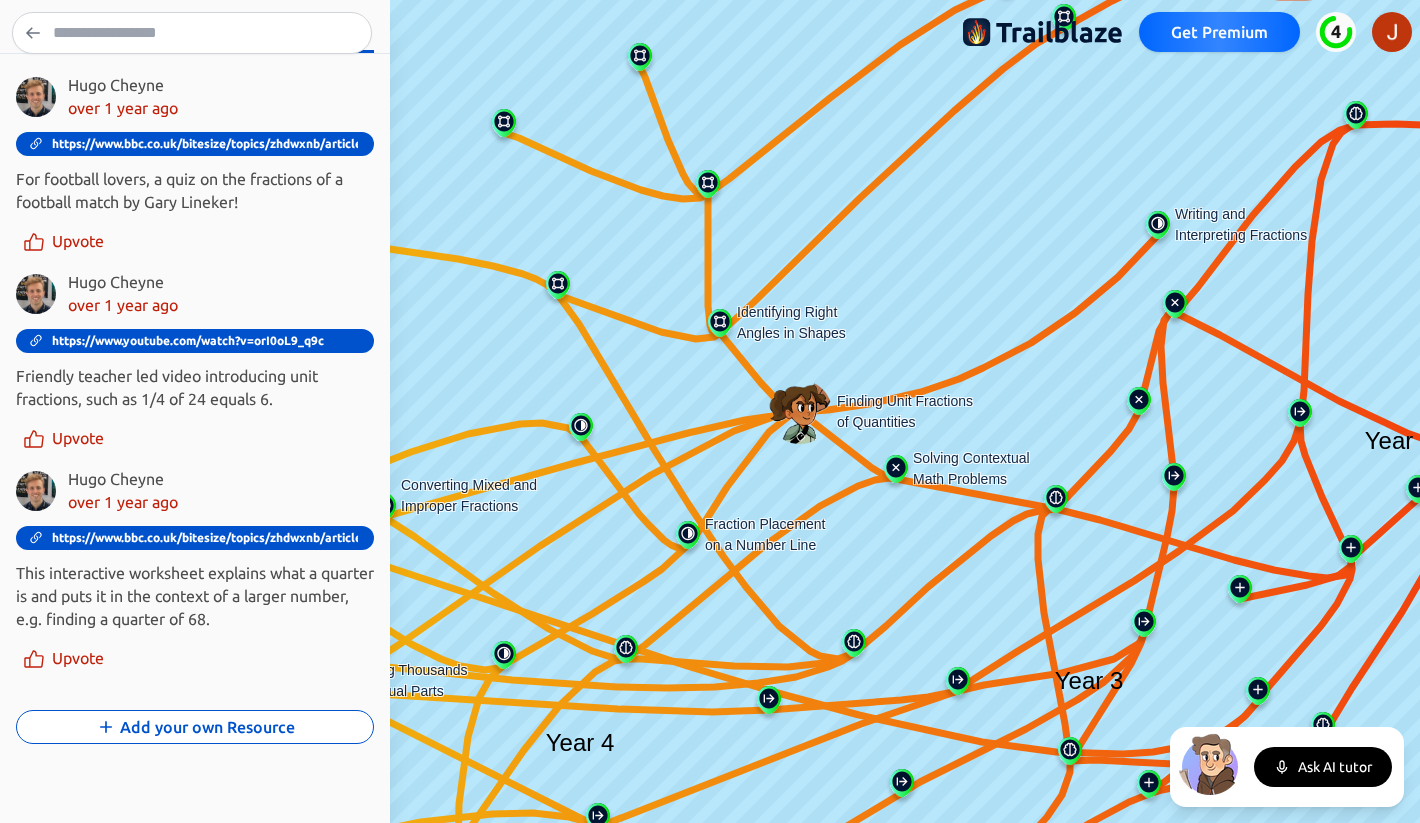 scroll, scrollTop: 0, scrollLeft: 0, axis: both 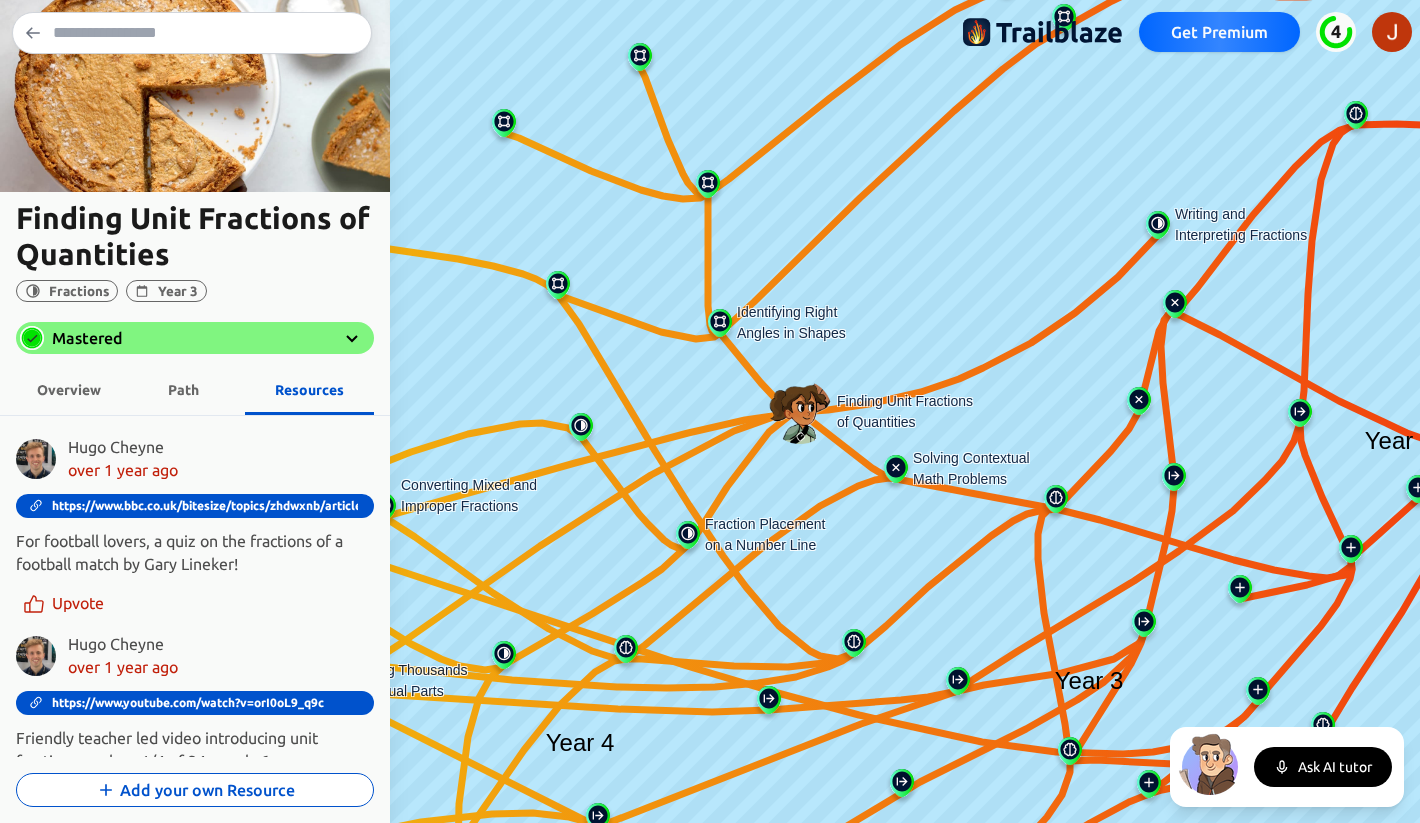 click on "Overview" at bounding box center [69, 390] 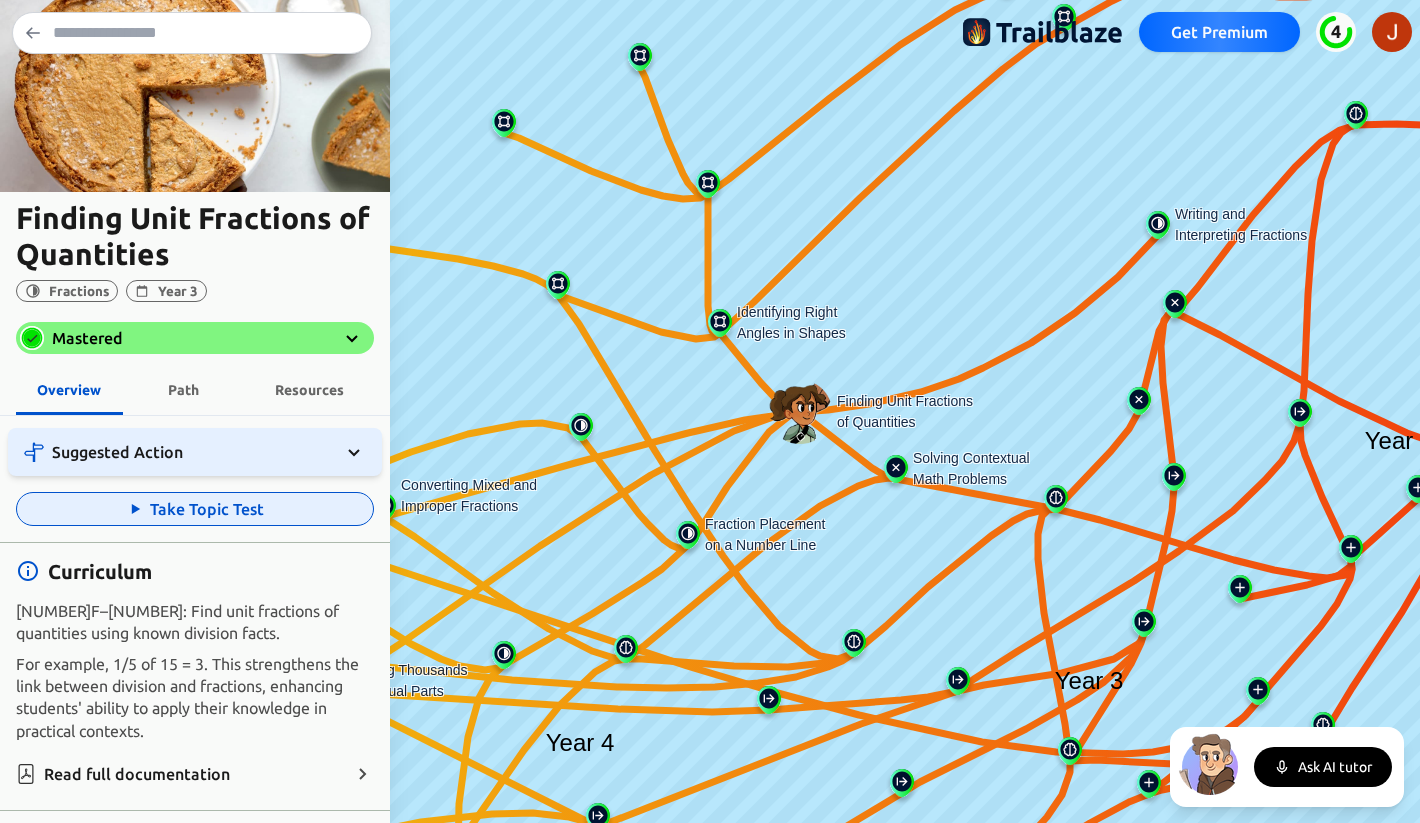 click on "Take Topic Test" at bounding box center [195, 509] 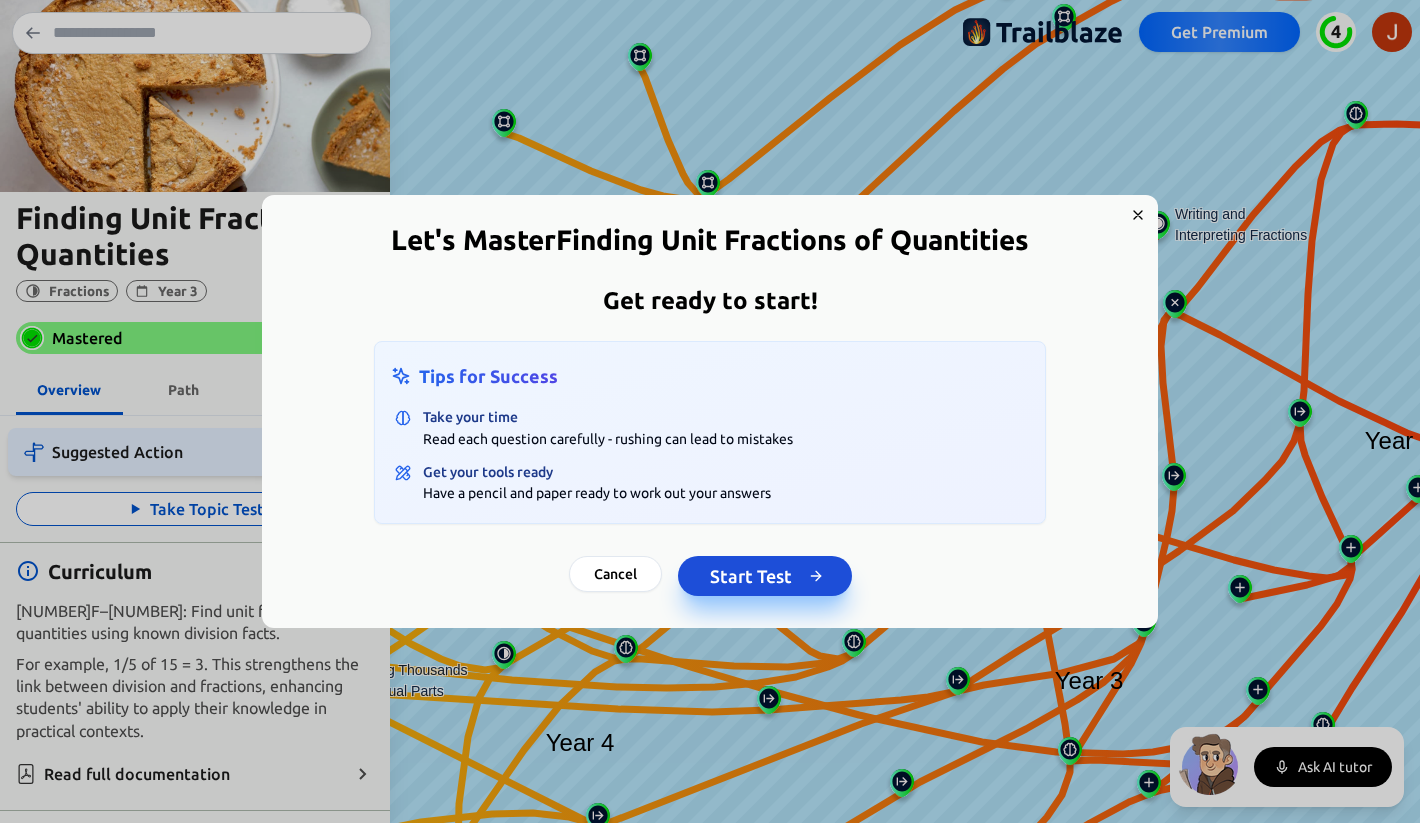 click on "Start Test" at bounding box center (765, 576) 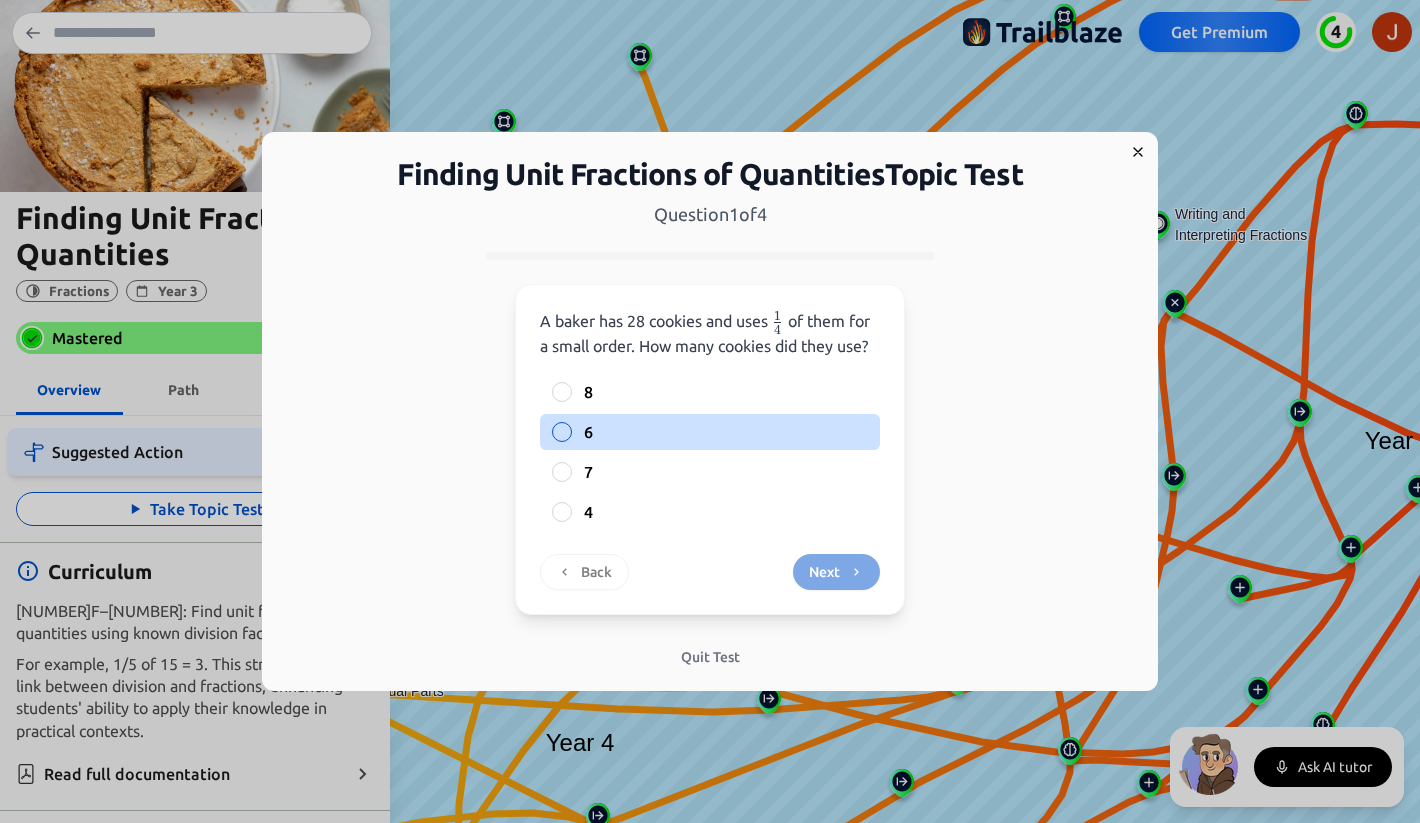 click on "6" at bounding box center [710, 432] 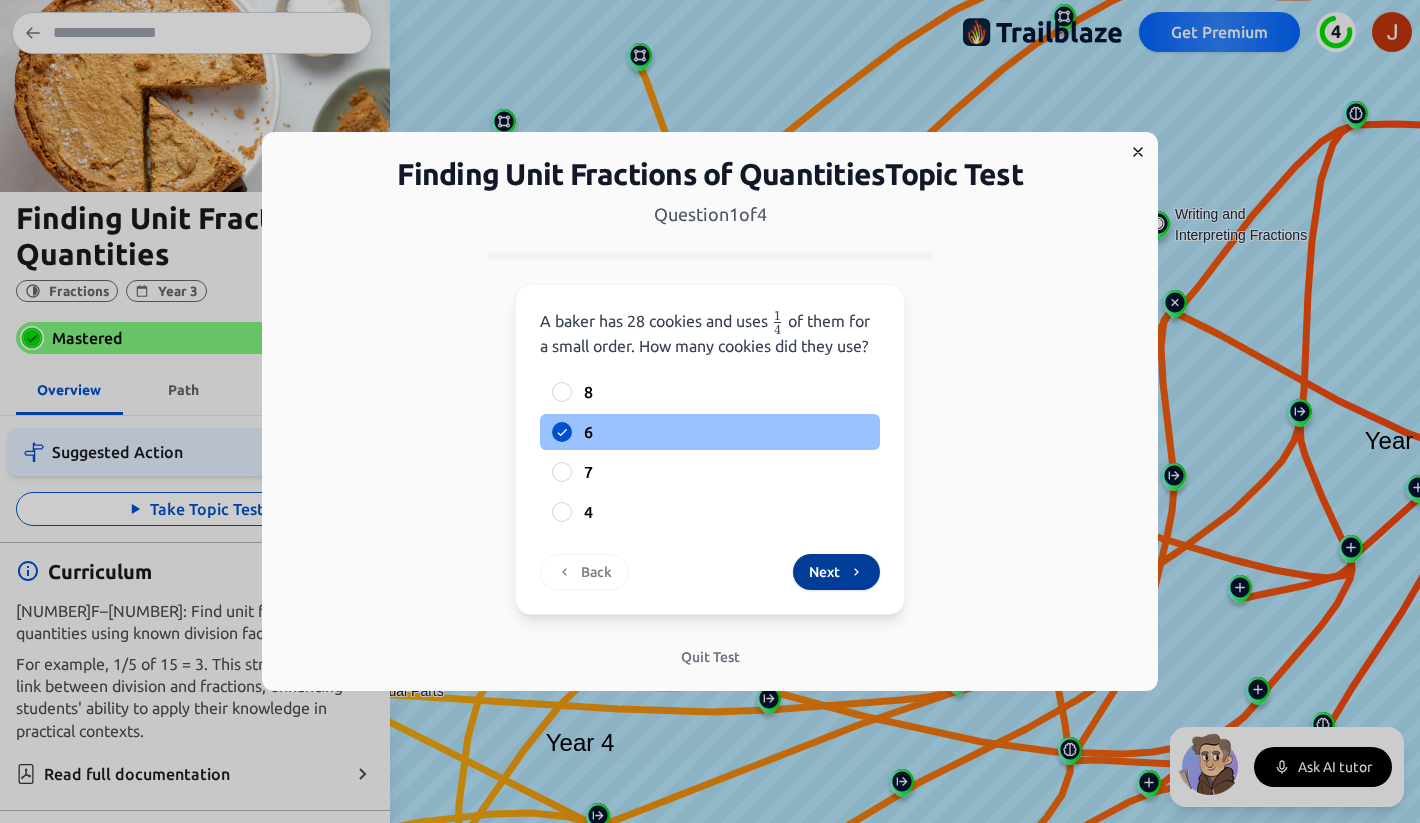 click on "Next" at bounding box center (836, 572) 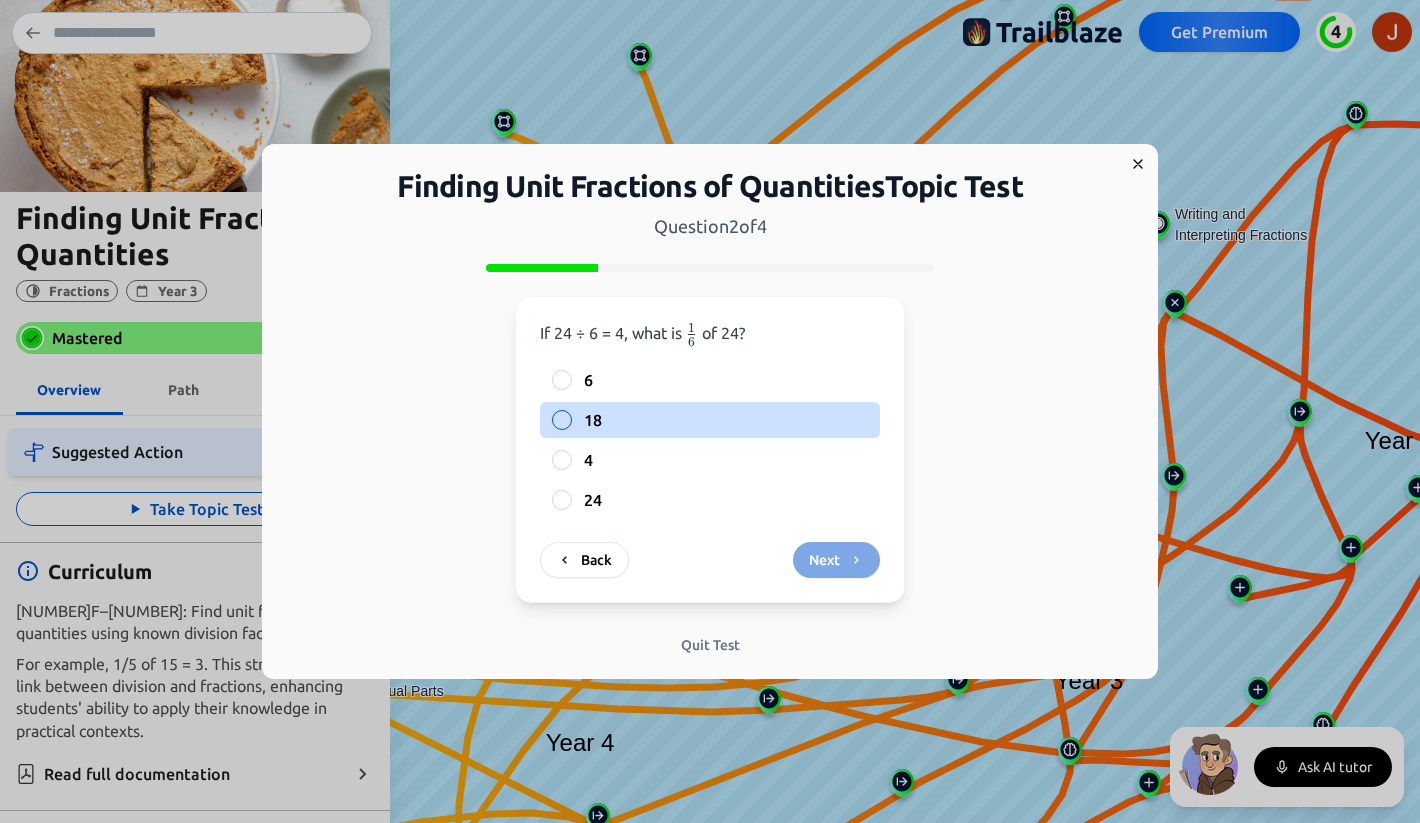 click on "18" at bounding box center (710, 420) 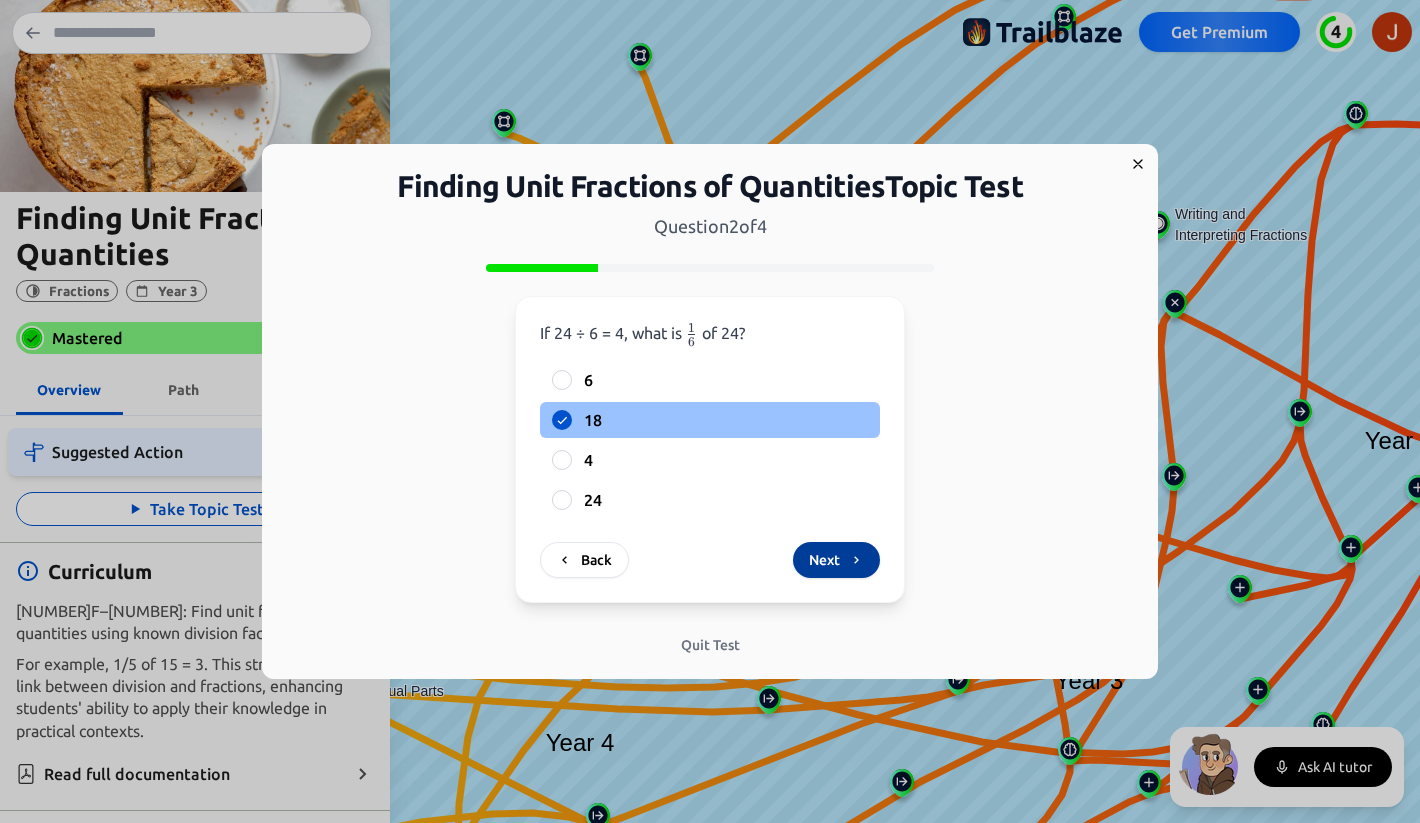 click on "Next" at bounding box center (836, 560) 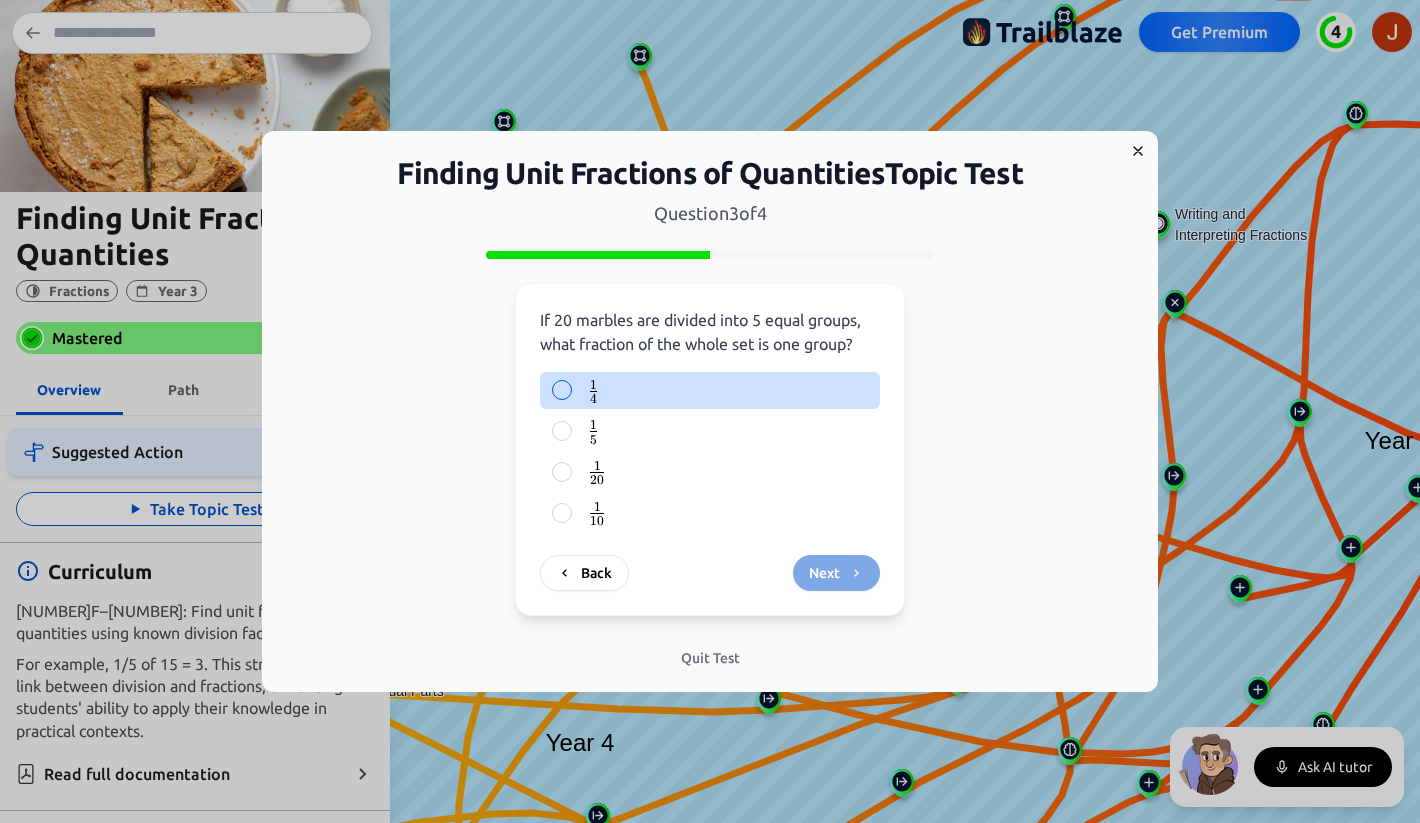 click on "1 4 \frac{1}{4} 4 1 ​" at bounding box center [726, 390] 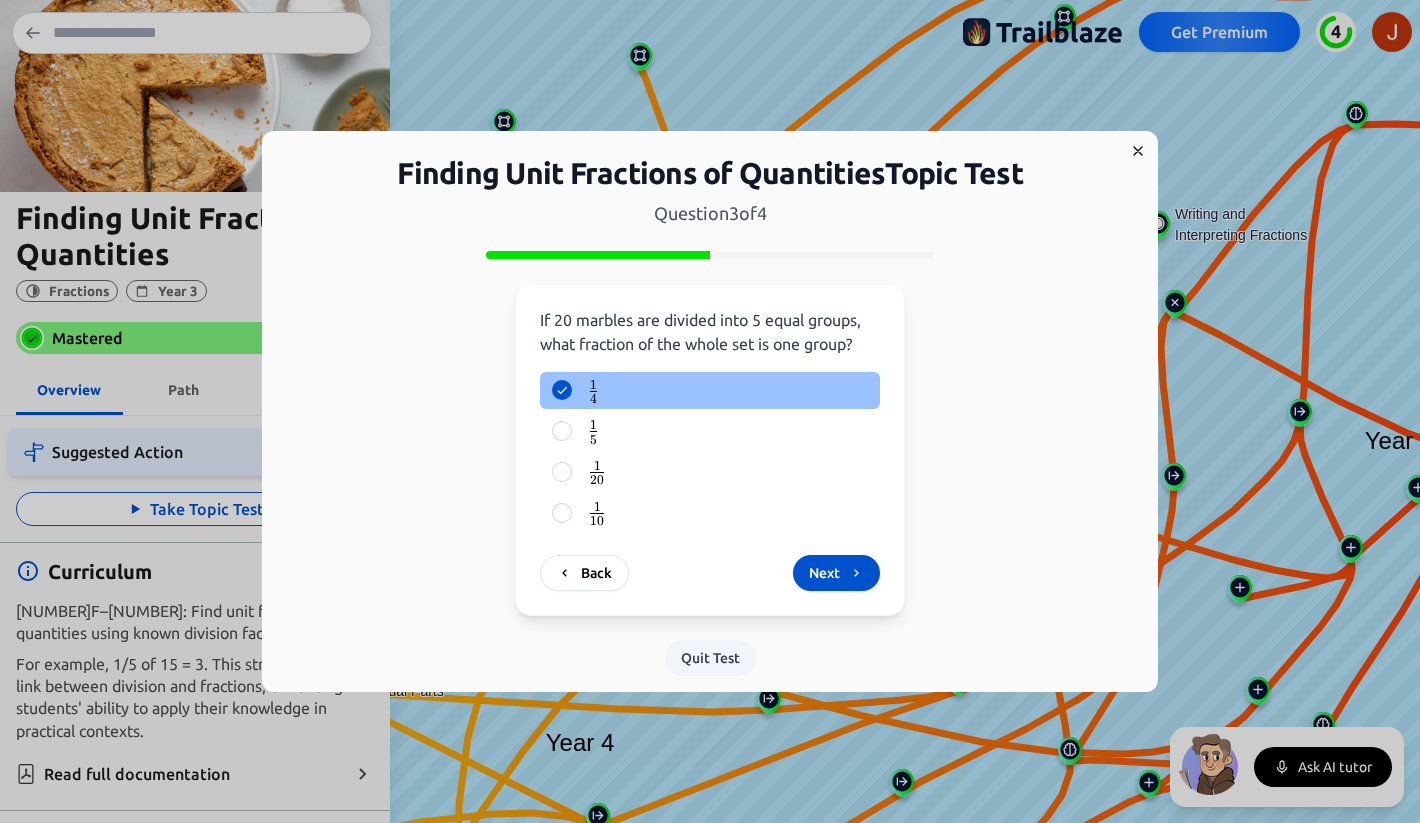 click on "Quit Test" at bounding box center (710, 658) 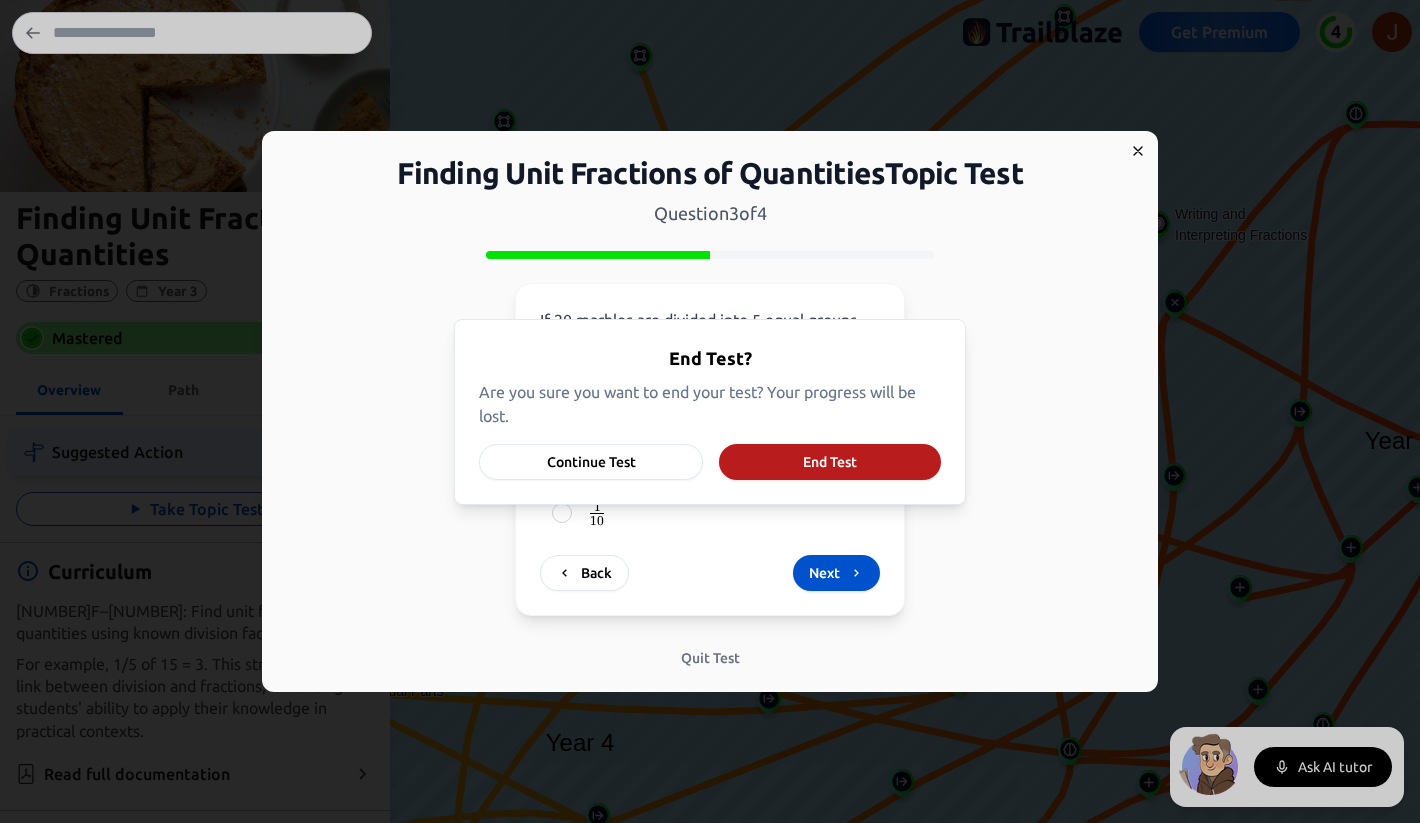 click on "End Test" at bounding box center [830, 462] 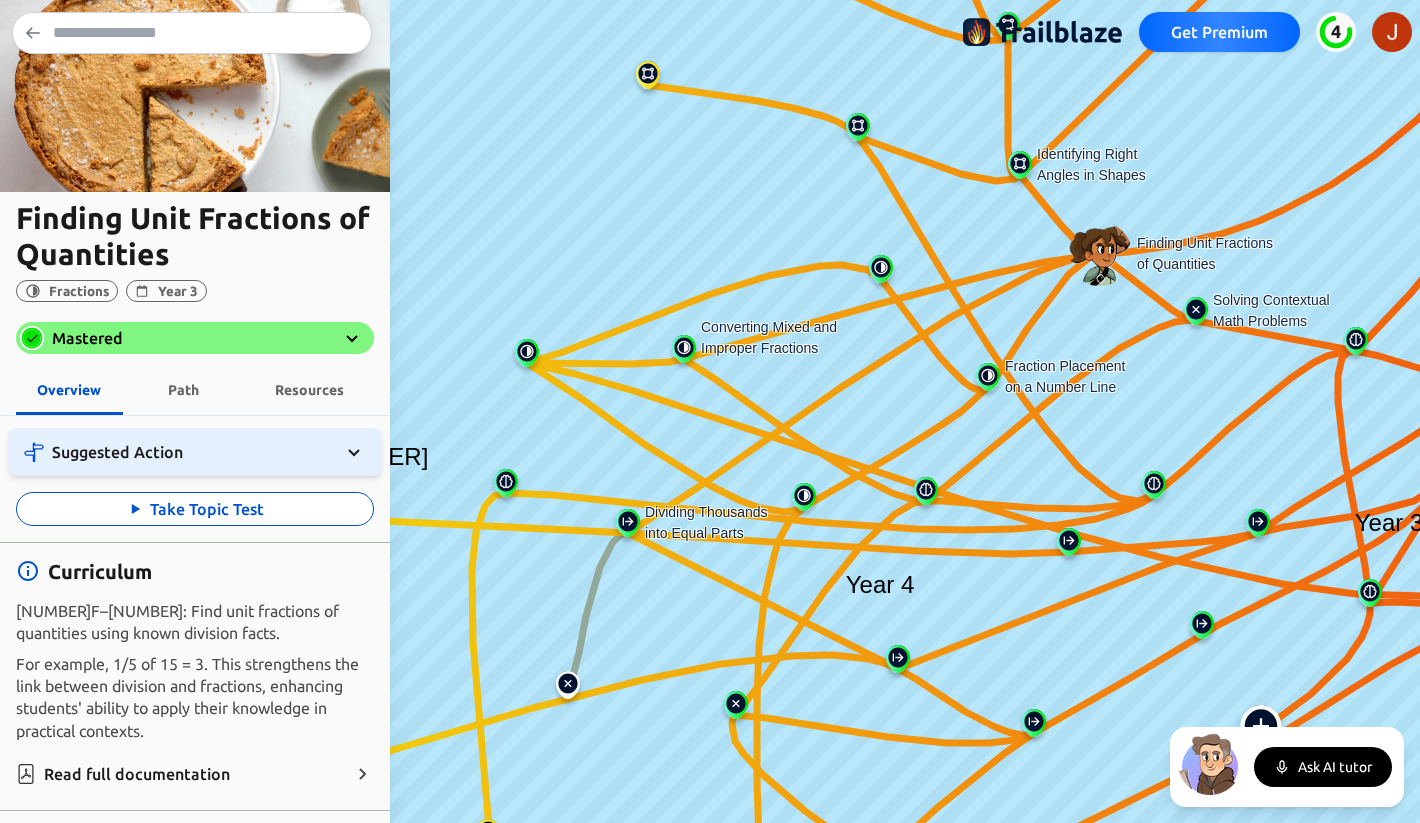click at bounding box center [684, 353] 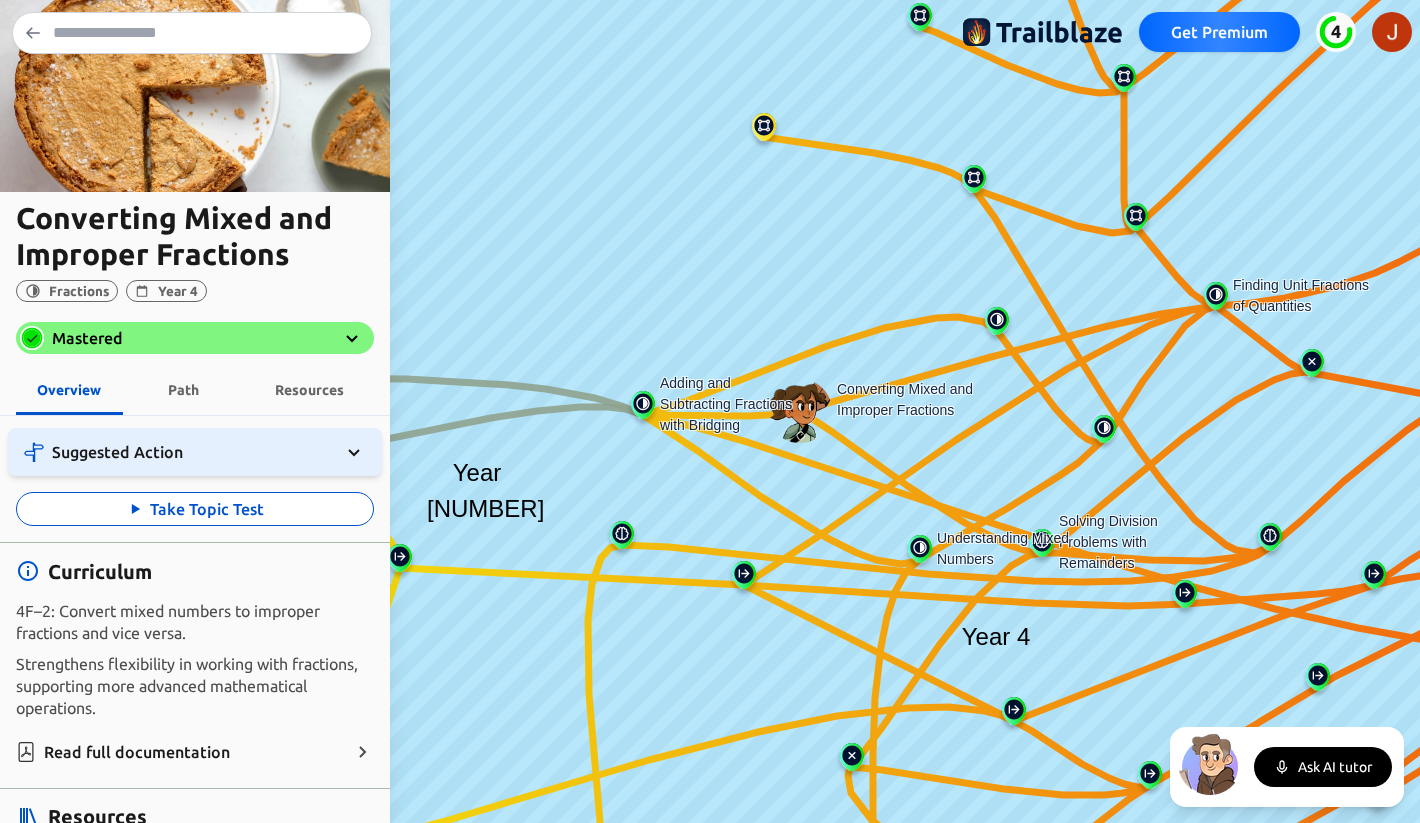 click at bounding box center (920, 553) 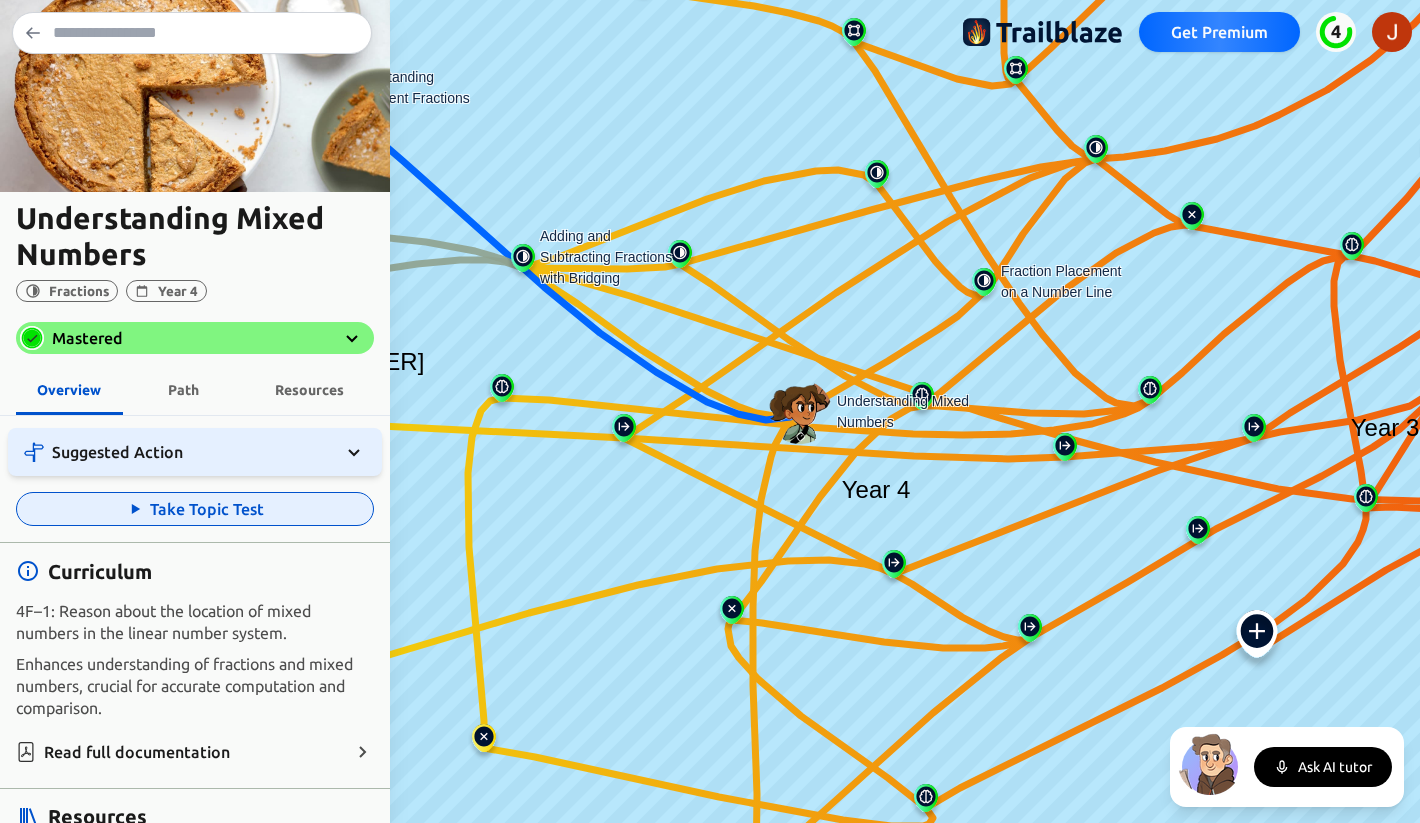 click on "Take Topic Test" at bounding box center [195, 509] 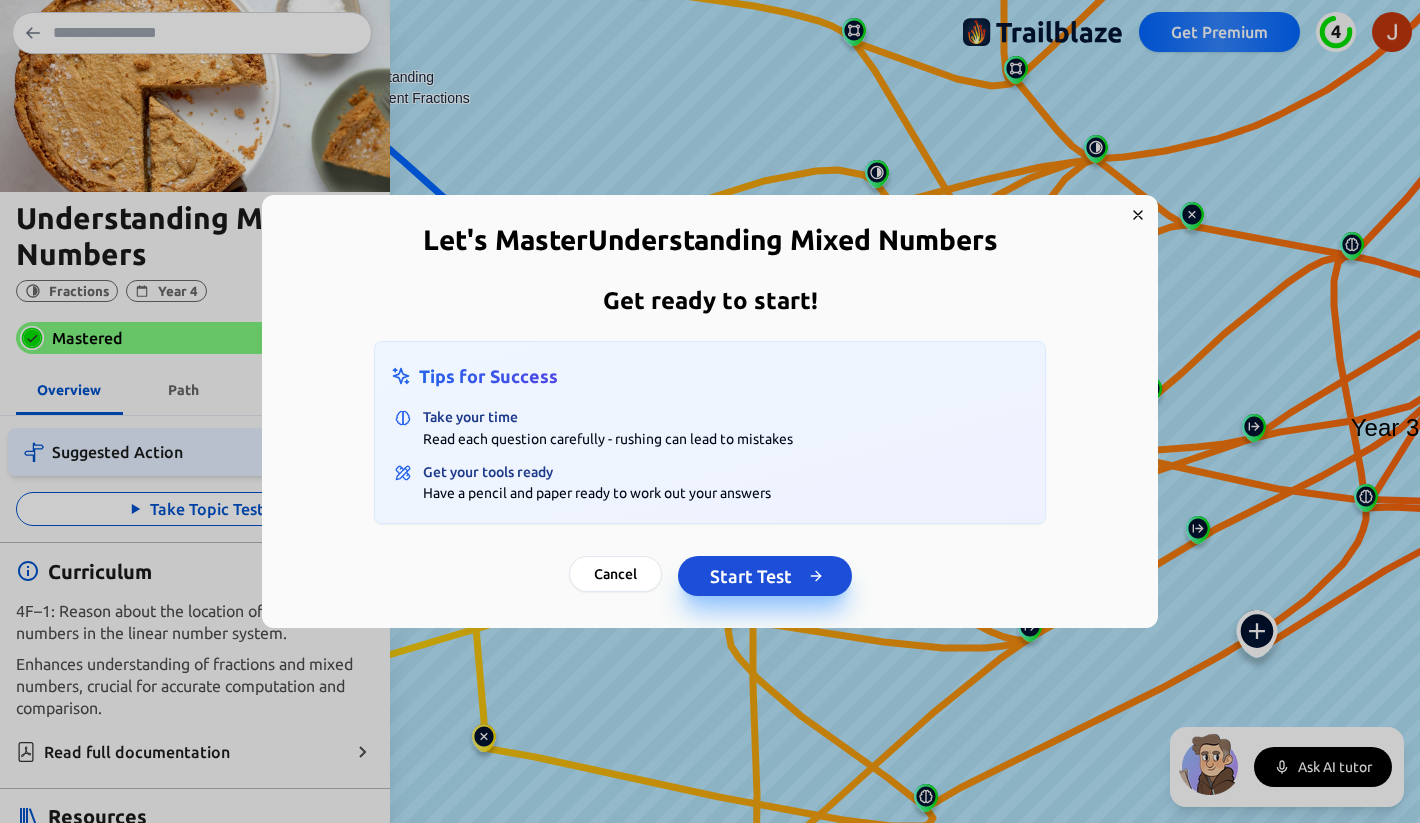 click on "Start Test" at bounding box center [765, 576] 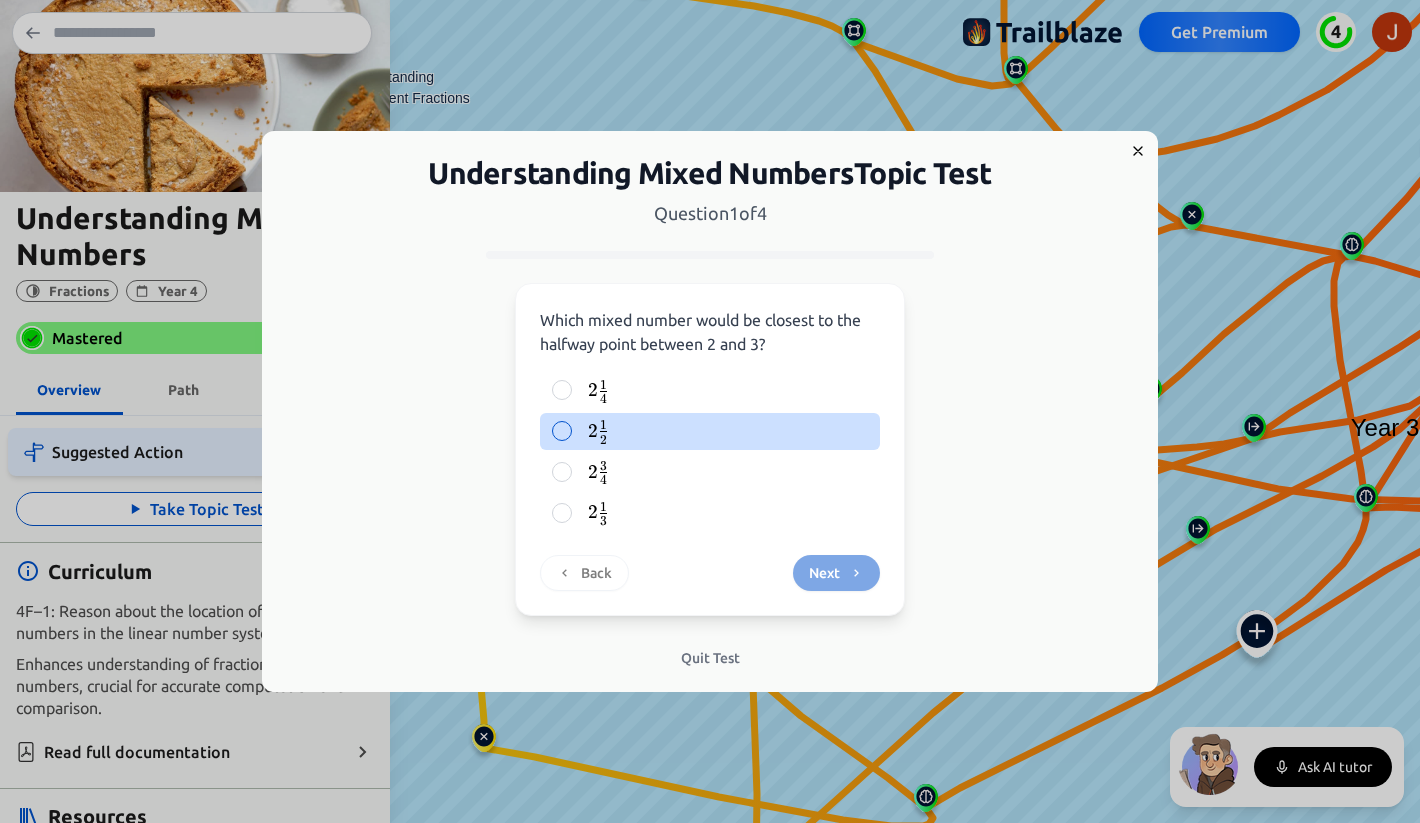 click on "2 1 2 2\frac{1}{2} 2 2 1 ​" at bounding box center [726, 431] 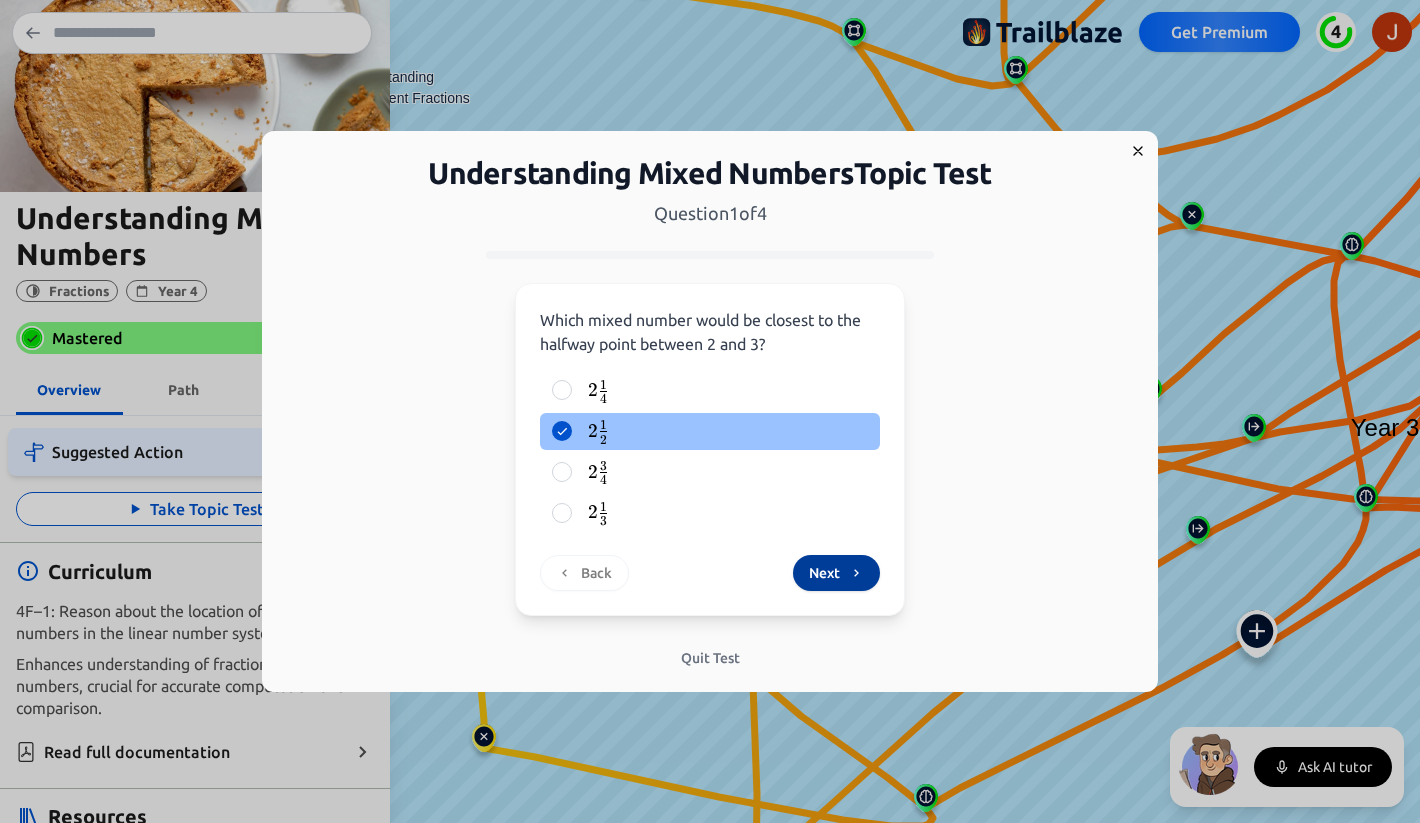click 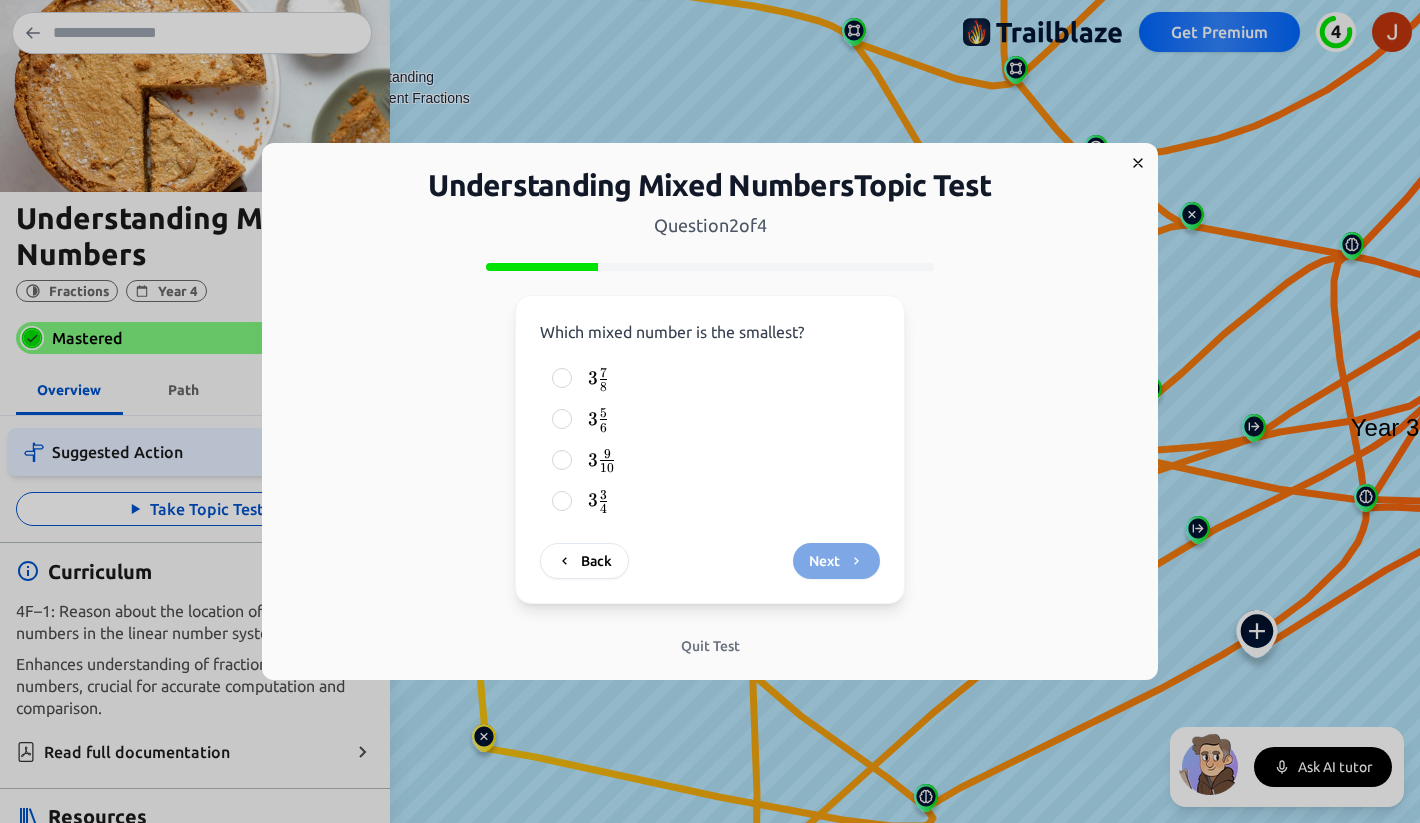 click on "3 7 8 3\frac{7}{8} 3 8 7 ​ 3 5 6 3\frac{5}{6} 3 6 5 ​ 3 9 10 3\frac{9}{10} 3 10 9 ​ 3 3 4 3\frac{3}{4} 3 4 3 ​" at bounding box center [710, 439] 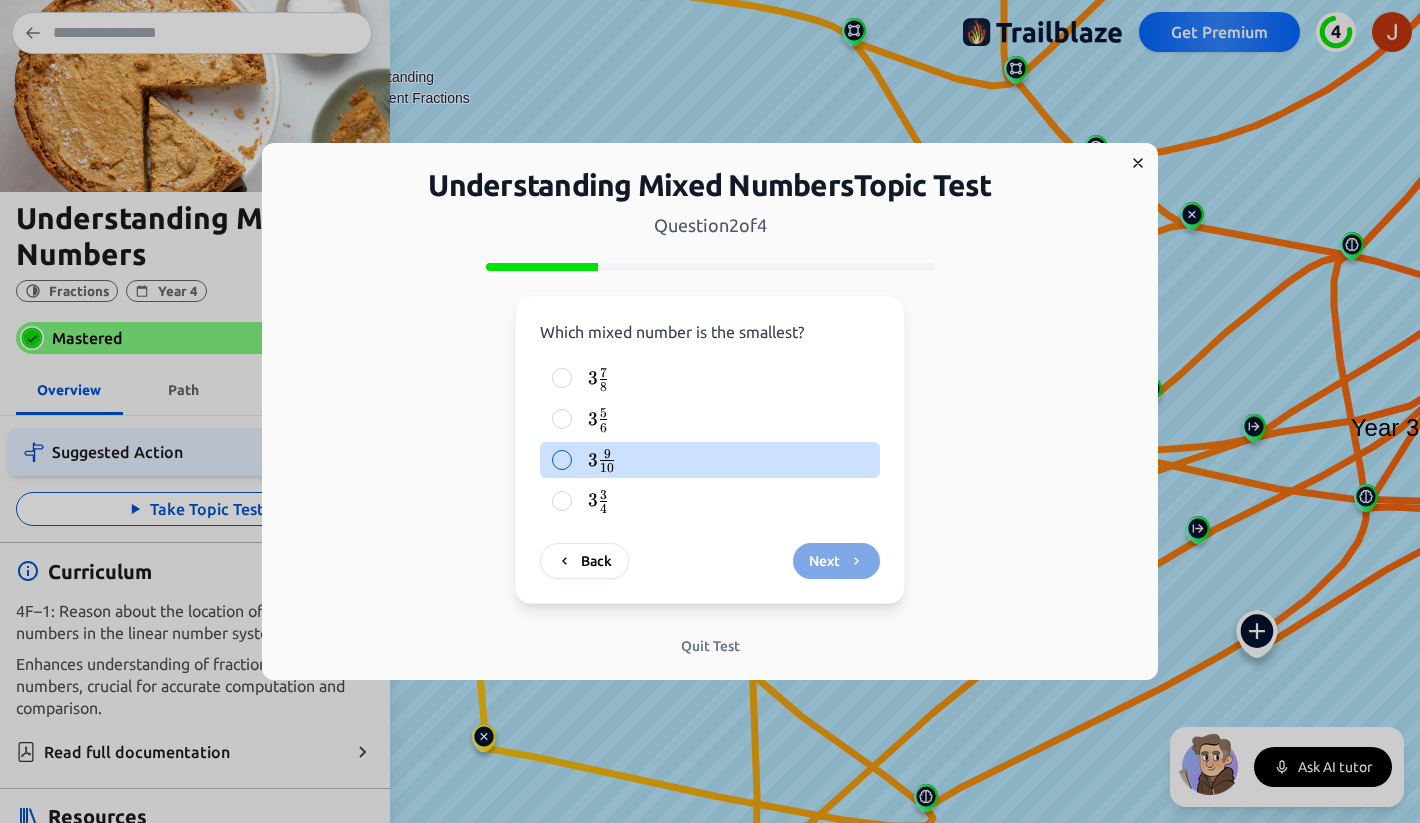 click on "​" at bounding box center [615, 457] 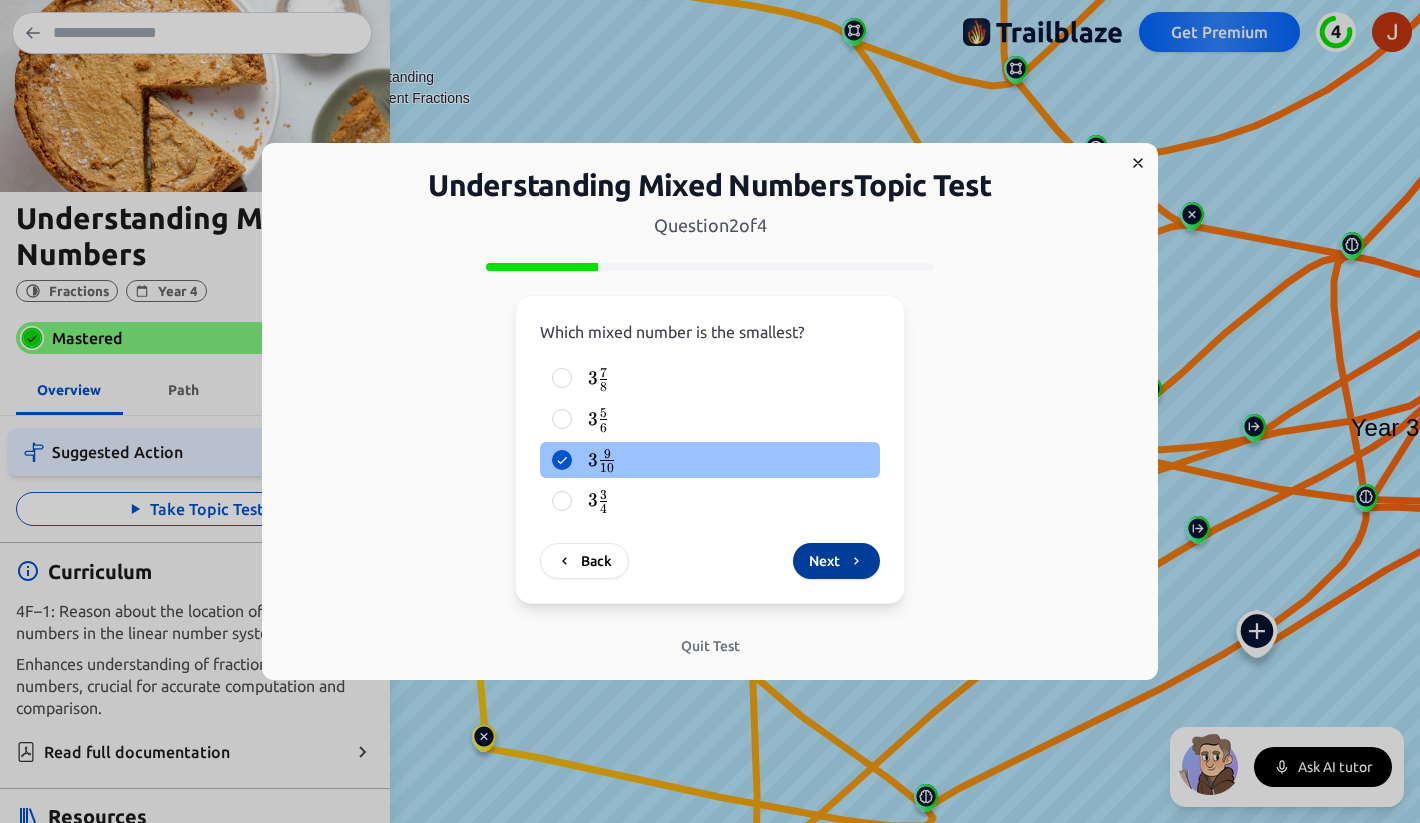 click on "Next" at bounding box center (836, 561) 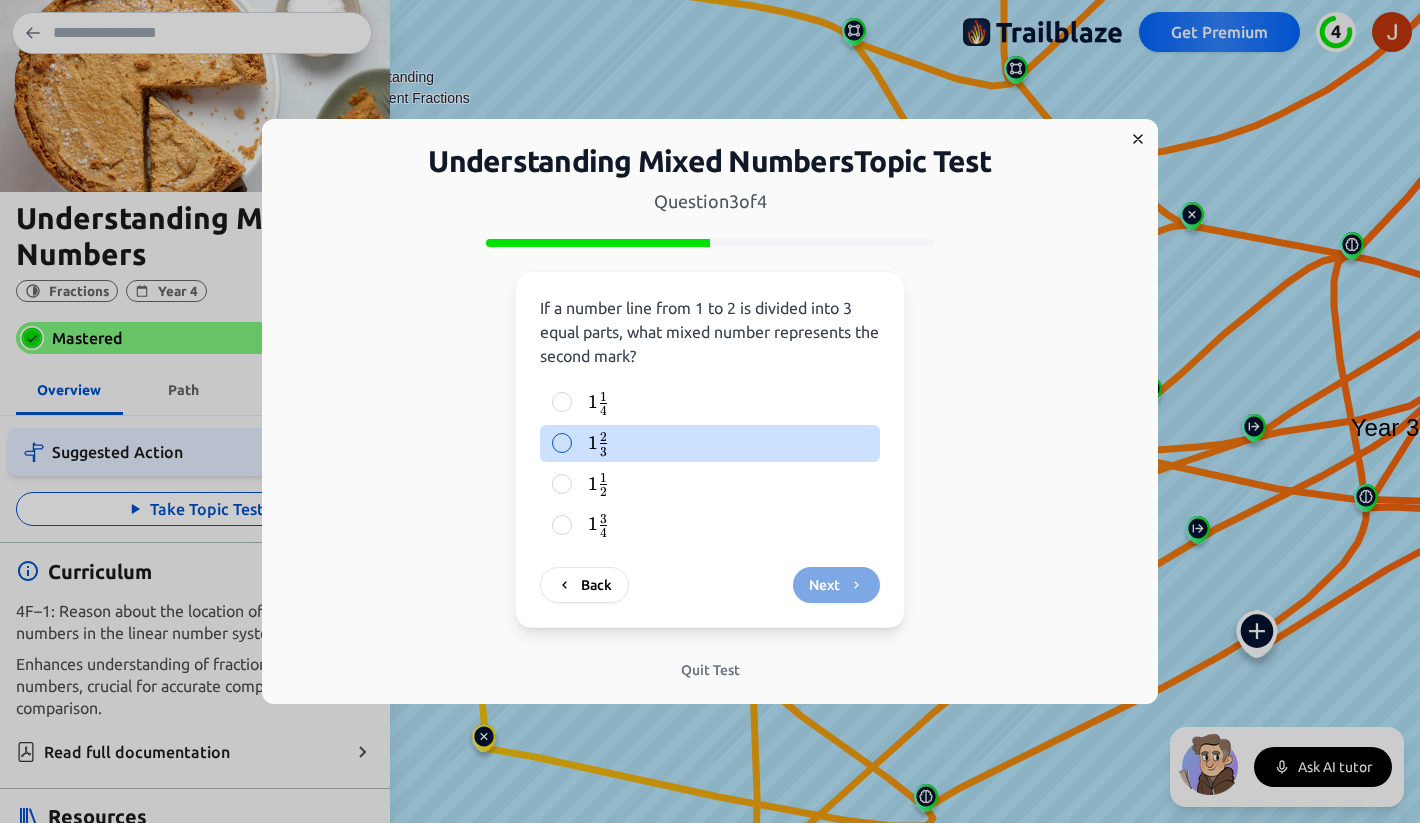 click on "1 2 3 1\frac{2}{3} 1 3 2 ​" at bounding box center [726, 443] 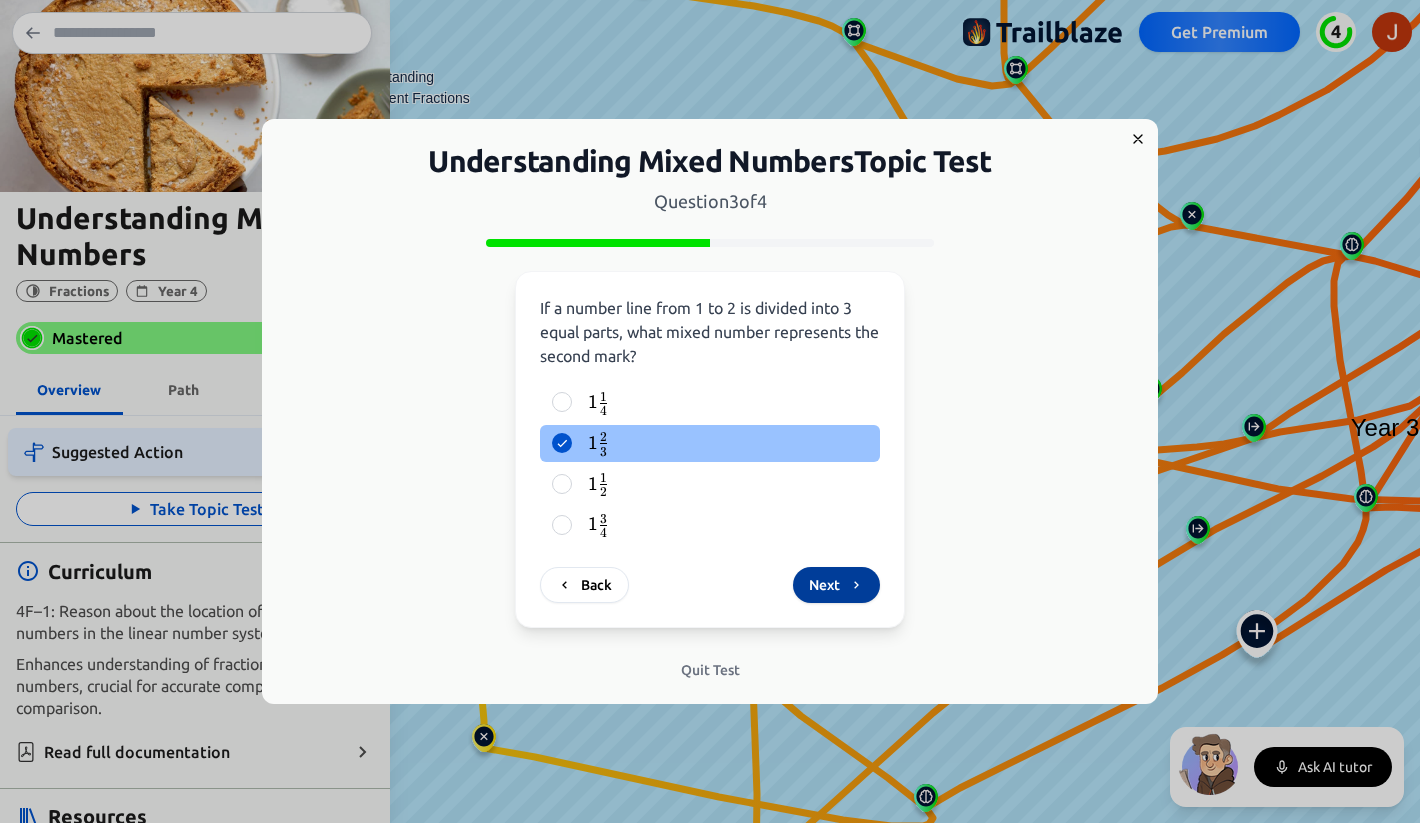 click on "Next" at bounding box center [836, 585] 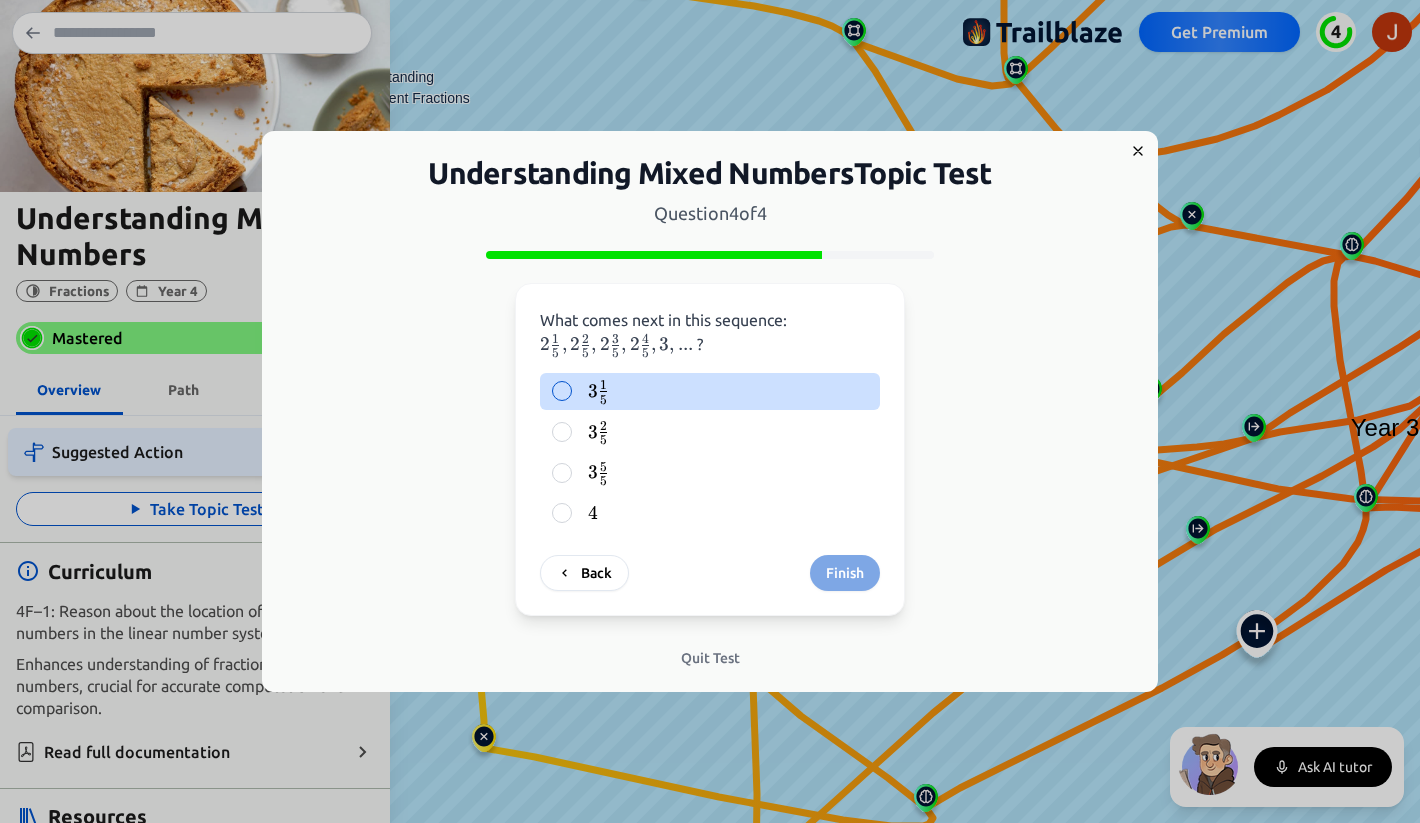 click on "3 1 5 3\frac{1}{5} 3 5 1 ​" at bounding box center [726, 391] 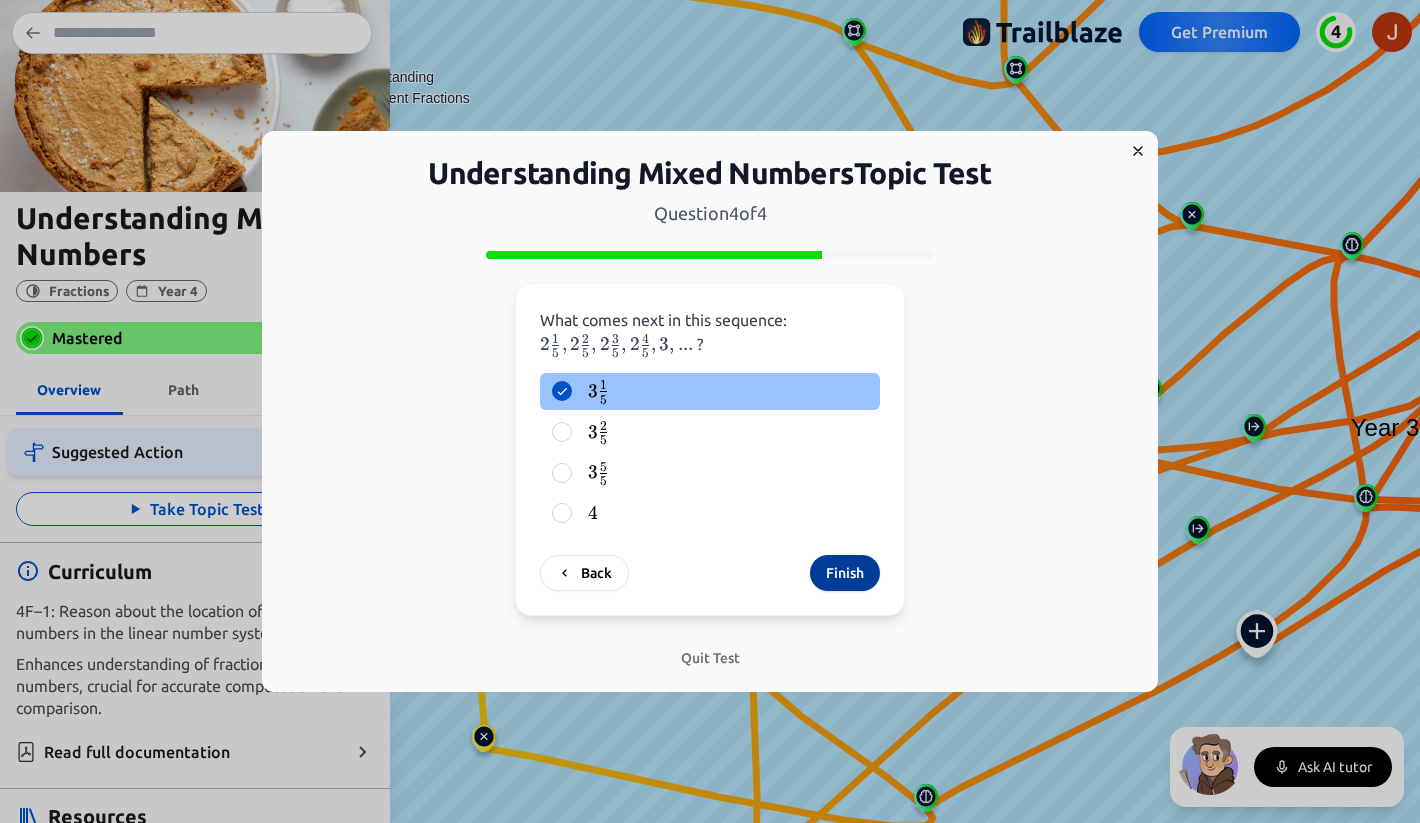 click on "Finish" at bounding box center (845, 573) 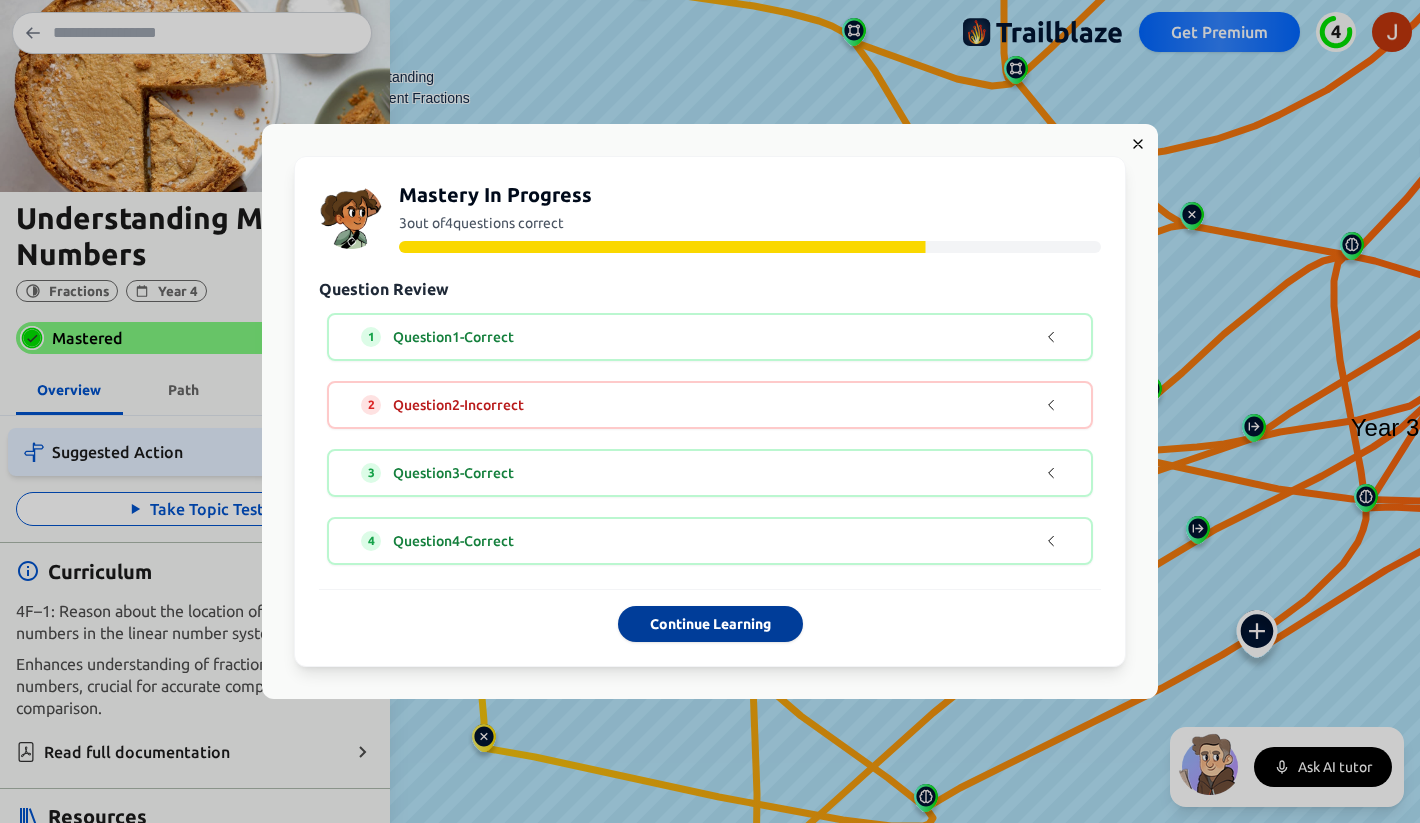 click on "Continue Learning" at bounding box center (710, 624) 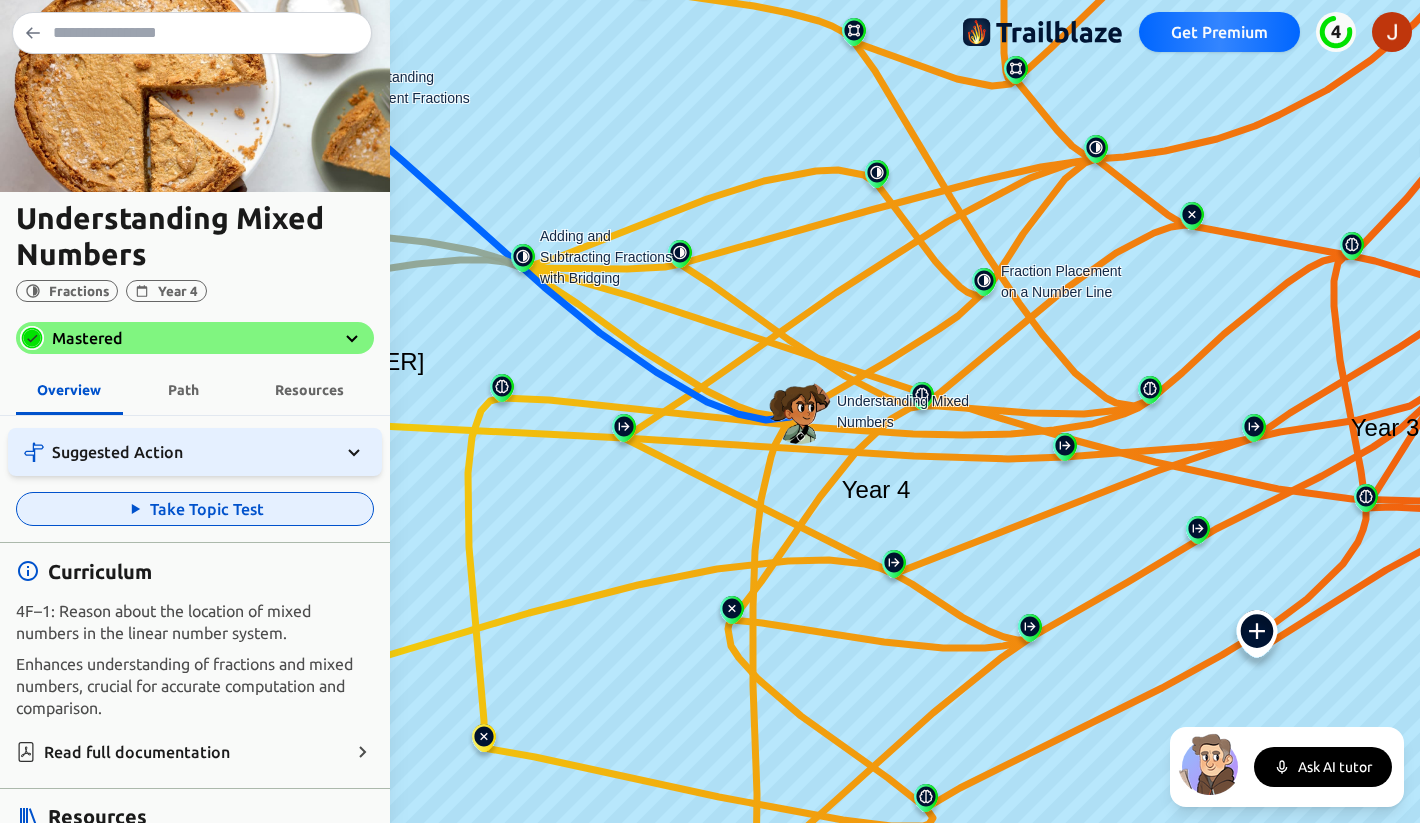 click on "Take Topic Test" at bounding box center (195, 509) 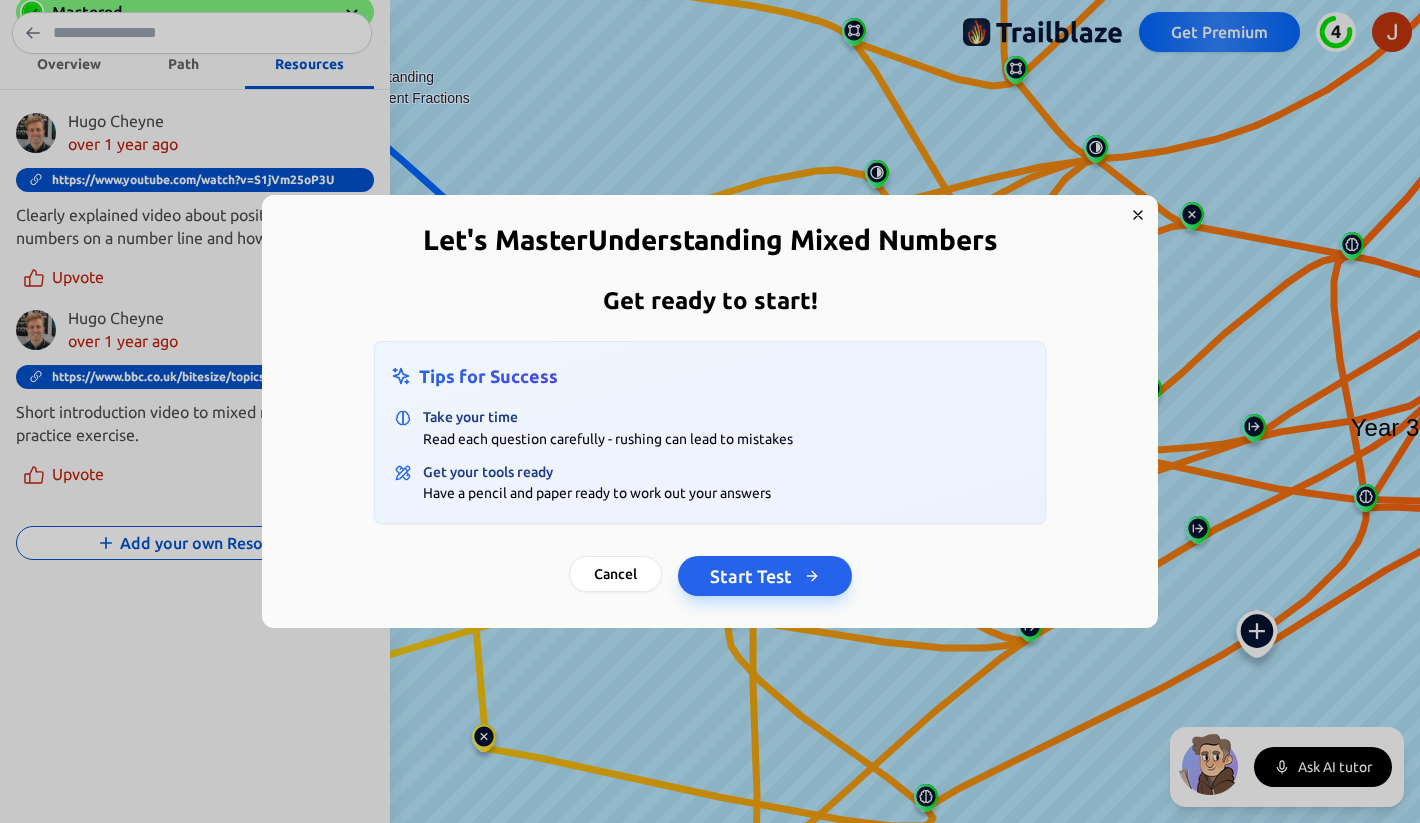scroll, scrollTop: 362, scrollLeft: 0, axis: vertical 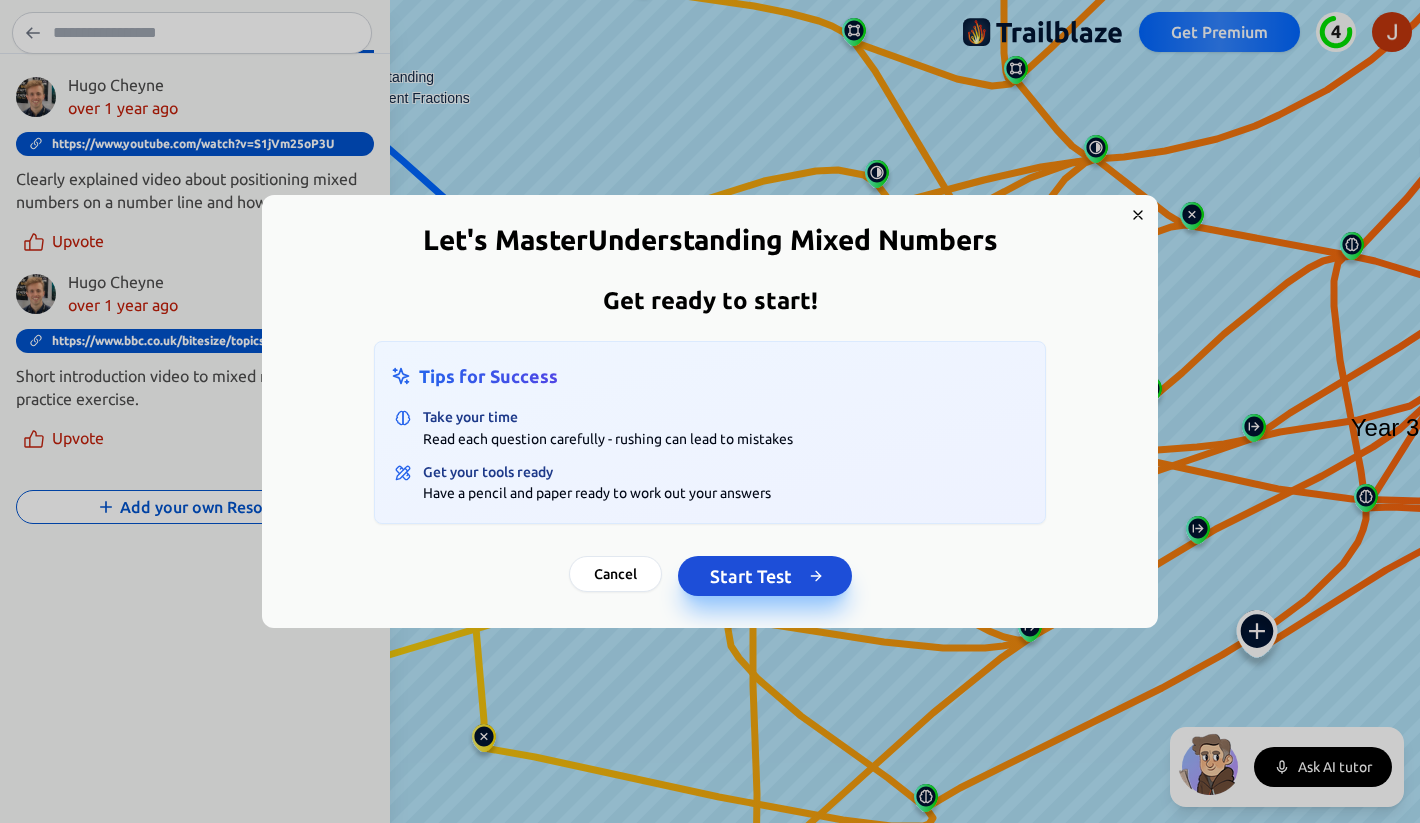 click on "Start Test" at bounding box center [765, 576] 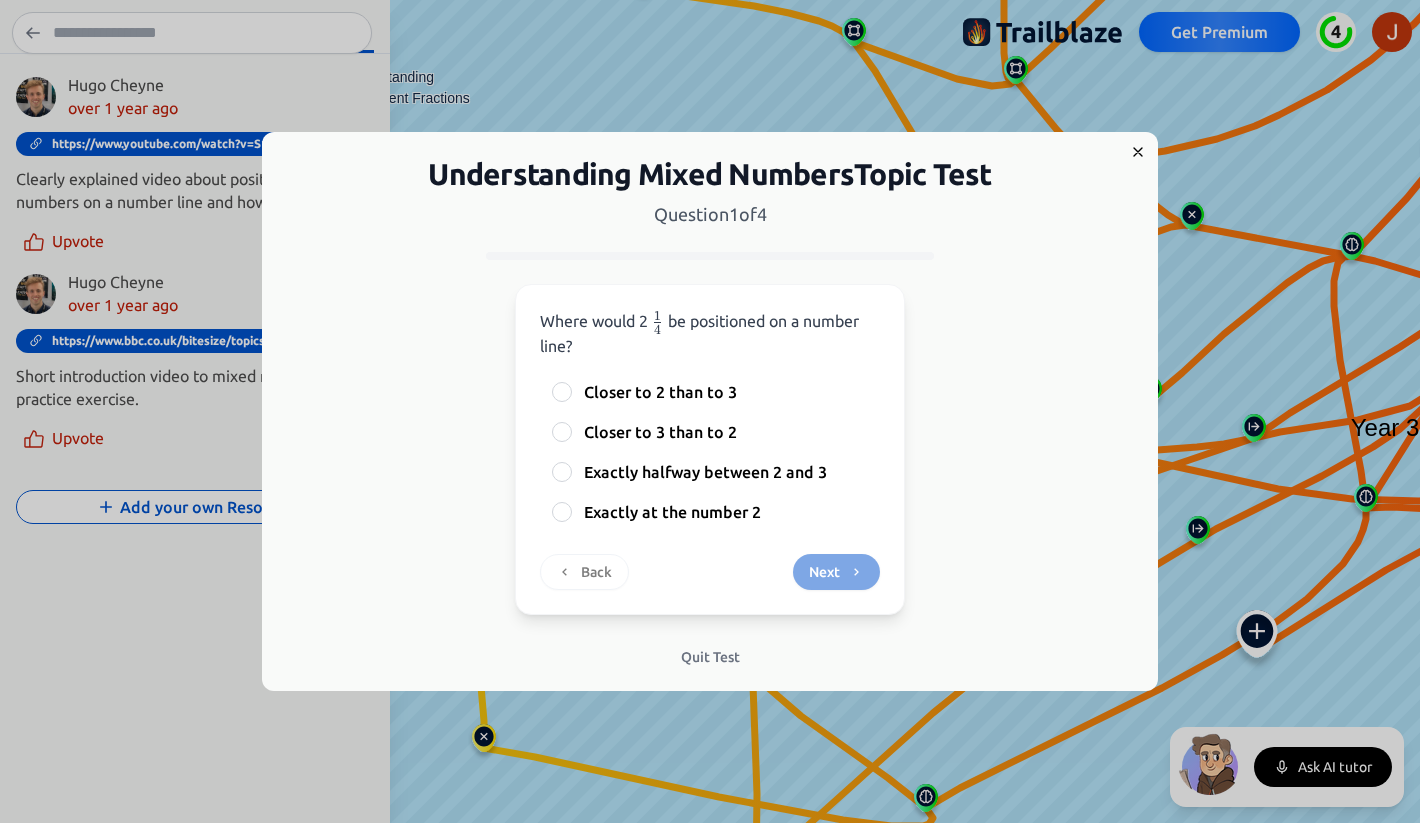 click 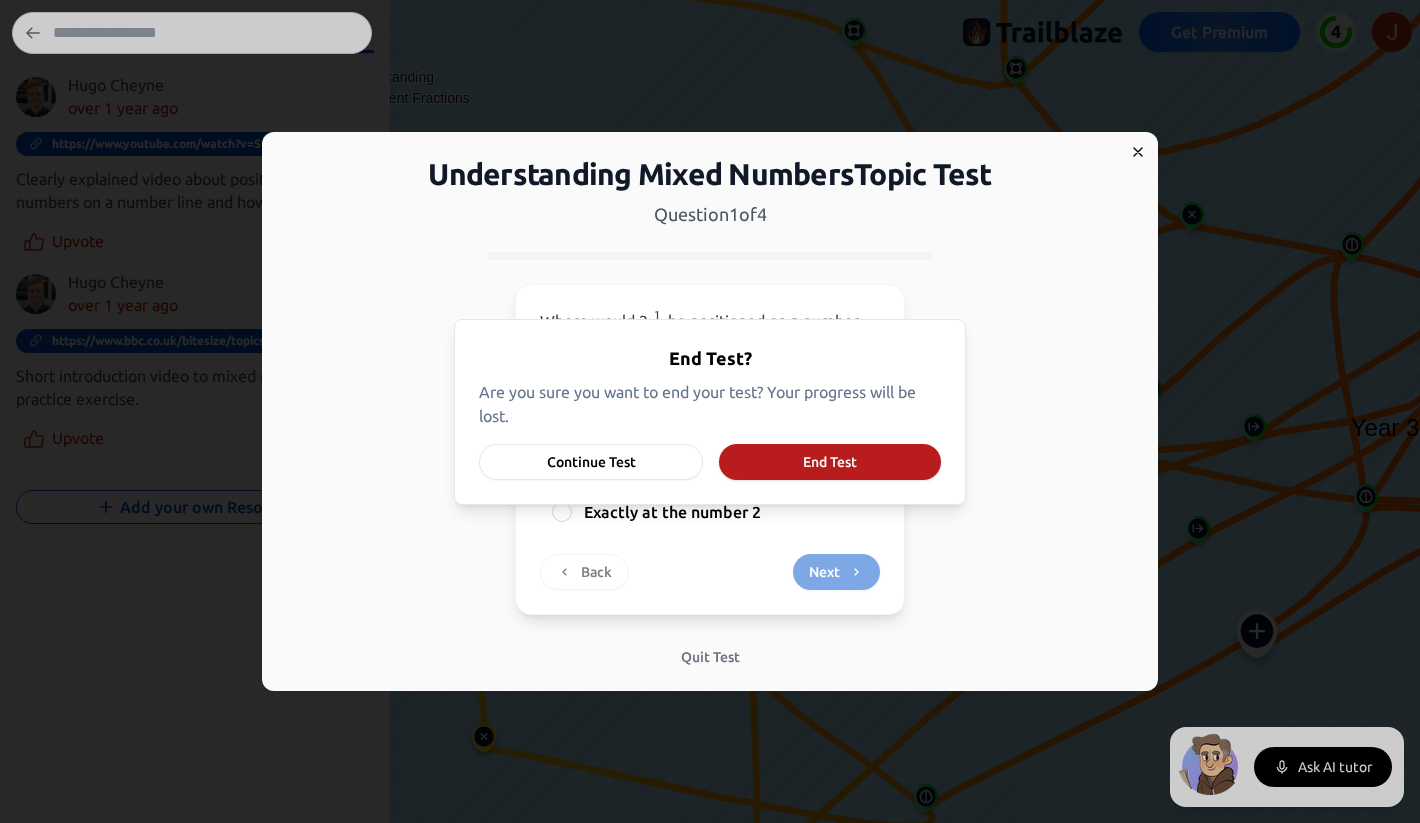 click on "End Test" at bounding box center [830, 462] 